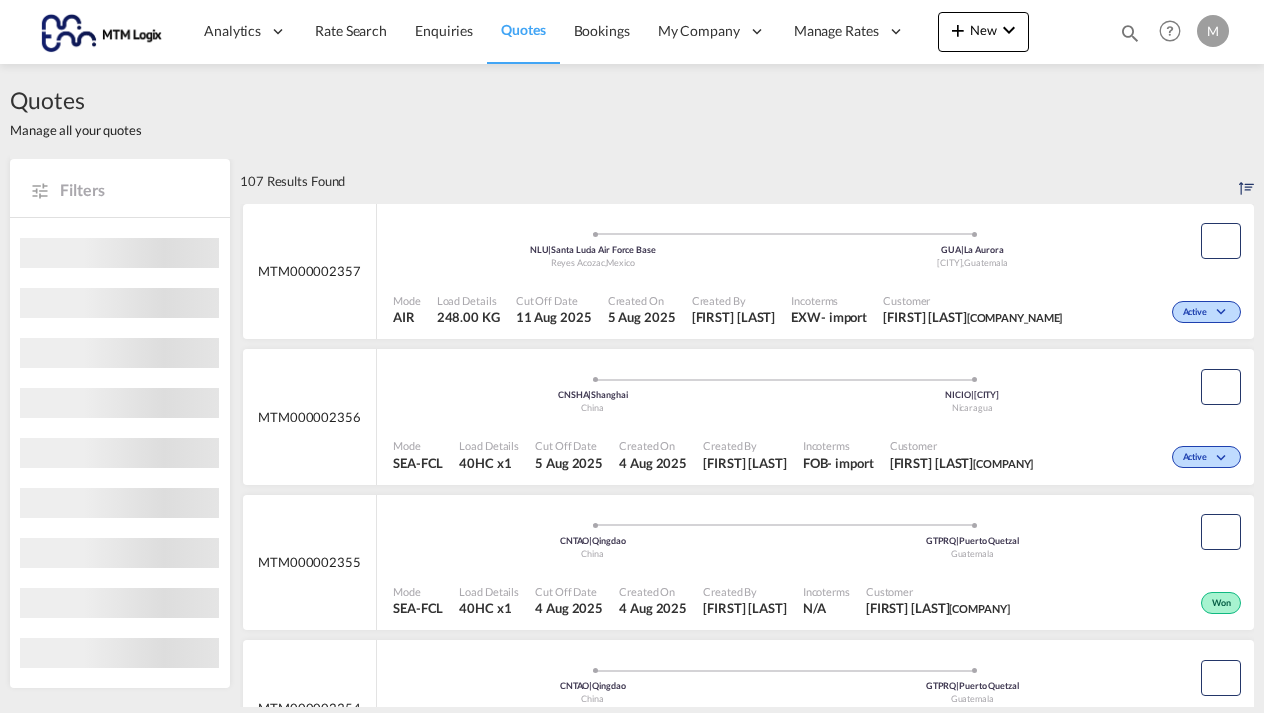 scroll, scrollTop: 0, scrollLeft: 0, axis: both 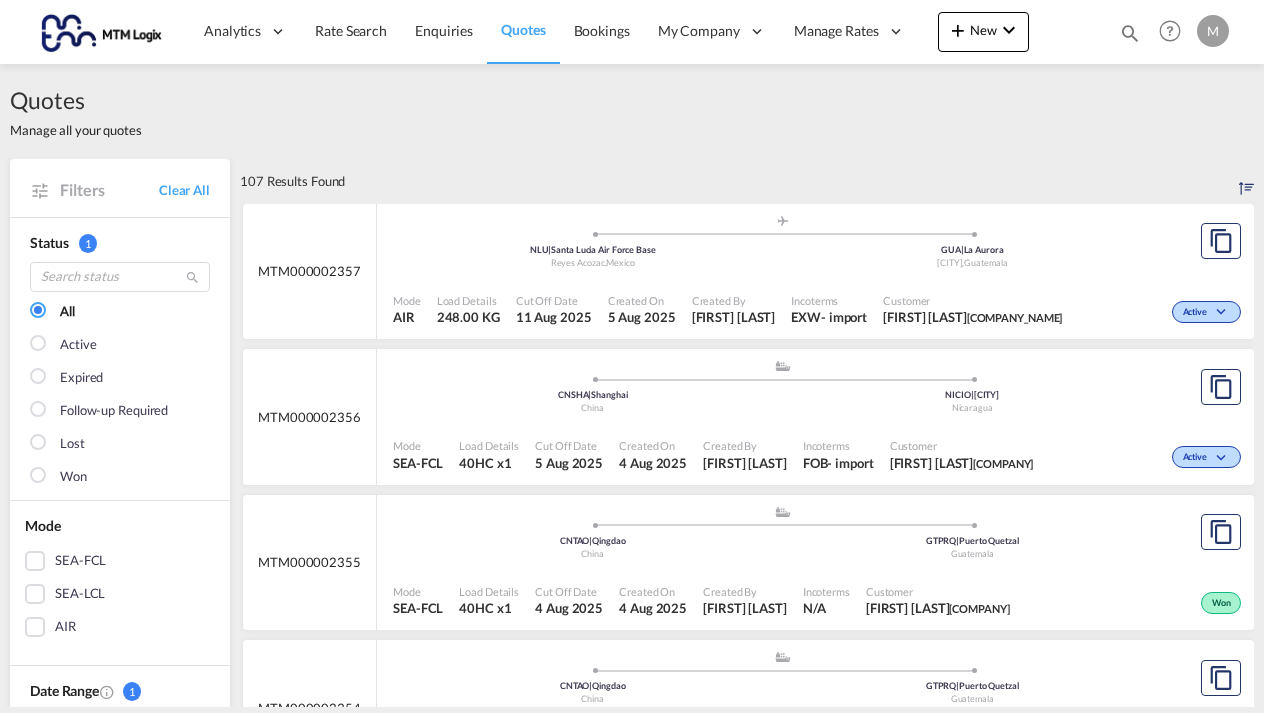 click at bounding box center (1130, 33) 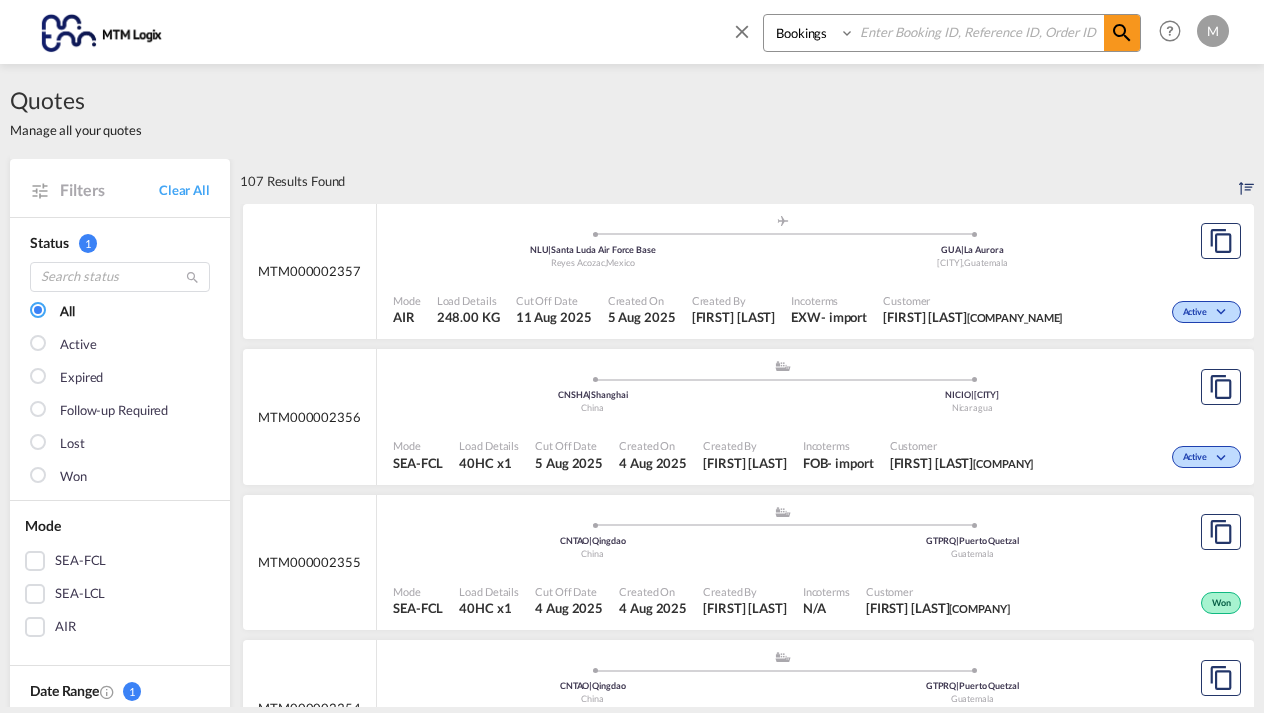select on "Quotes" 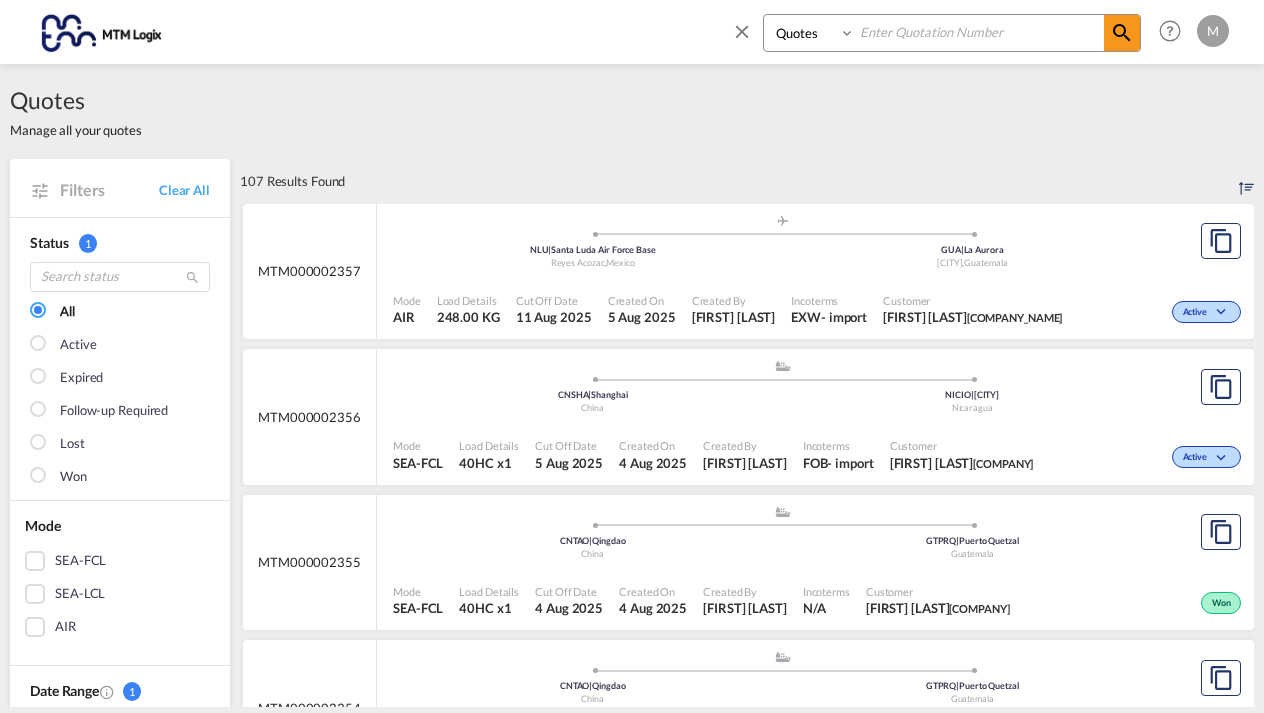 click at bounding box center (979, 32) 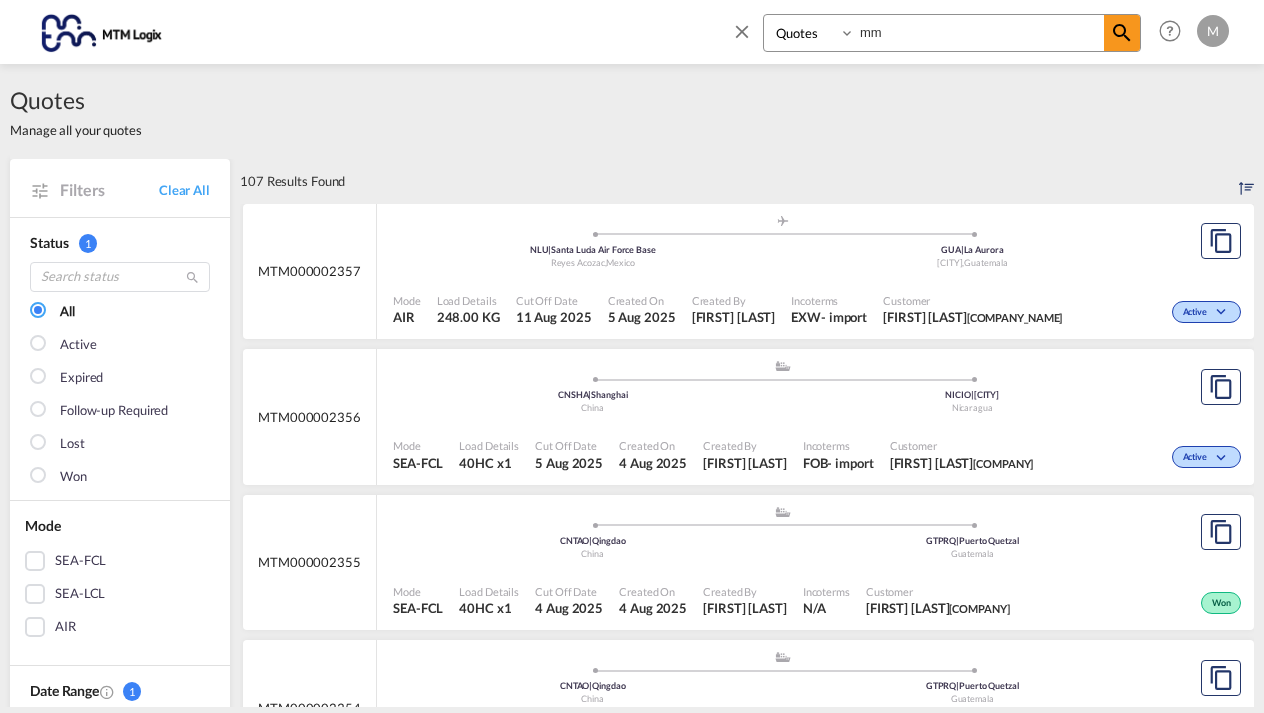 type on "m" 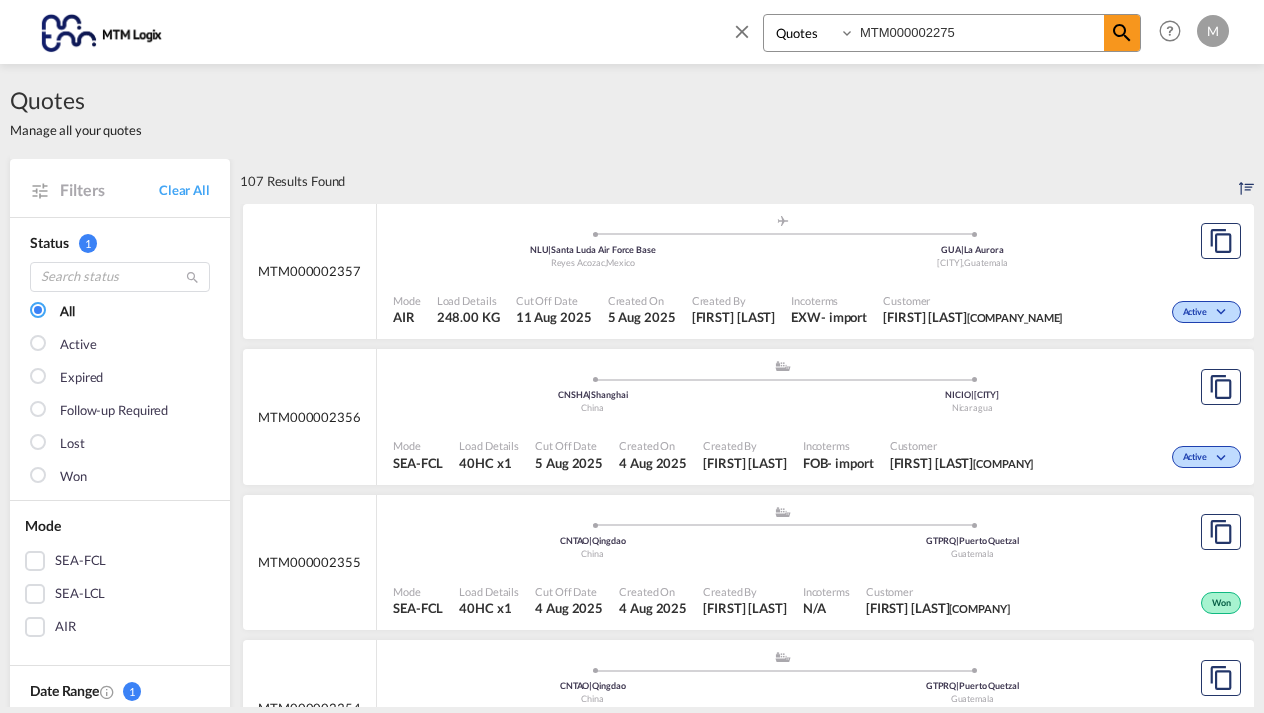 type on "MTM000002275" 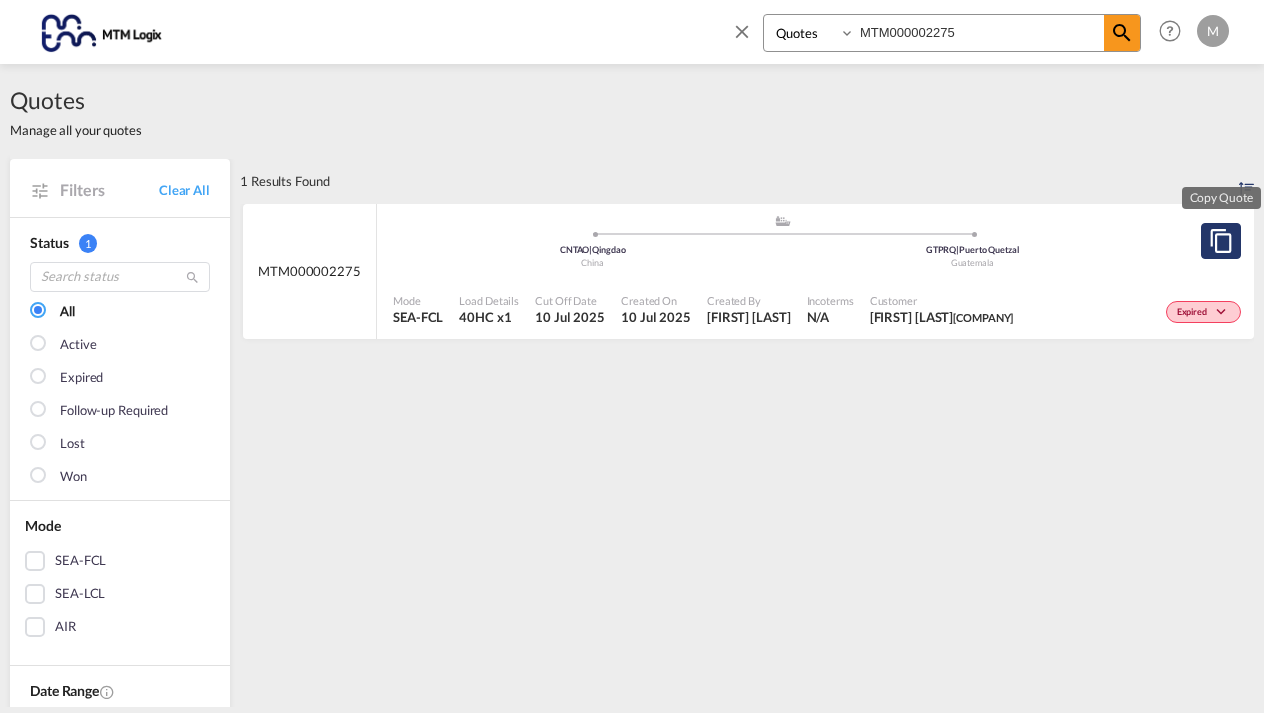 click at bounding box center [1221, 241] 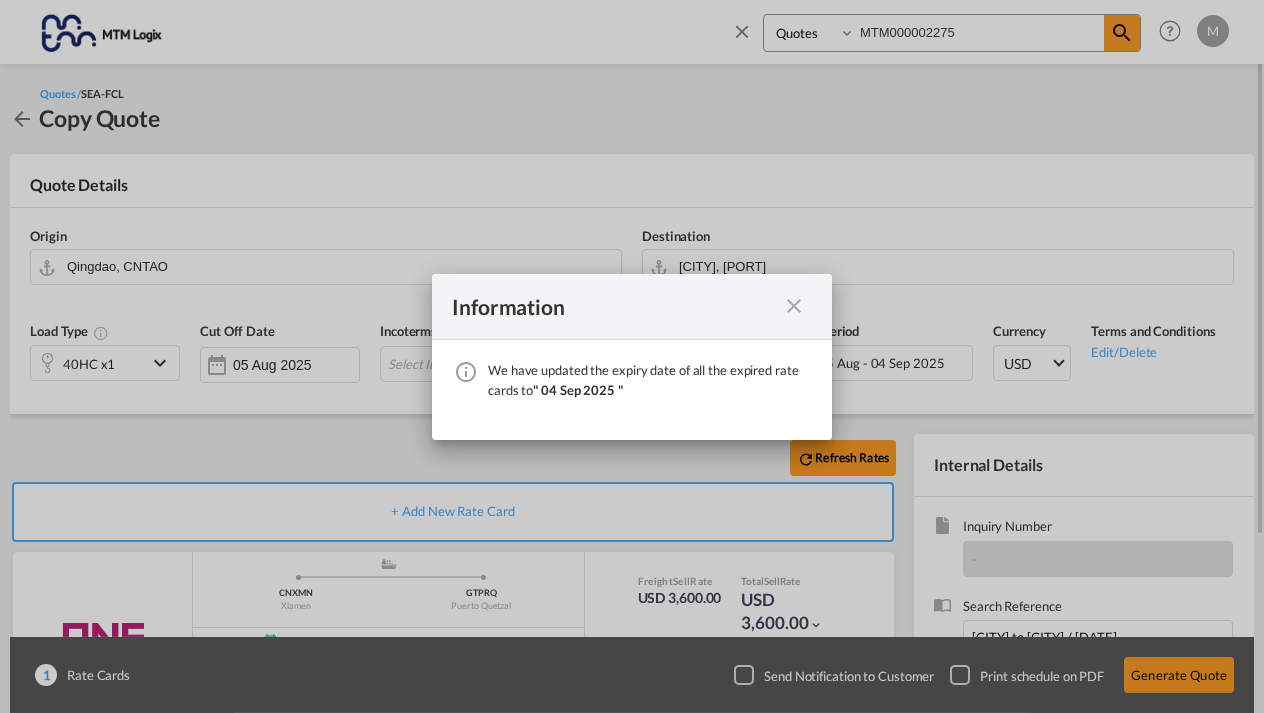 click at bounding box center (794, 306) 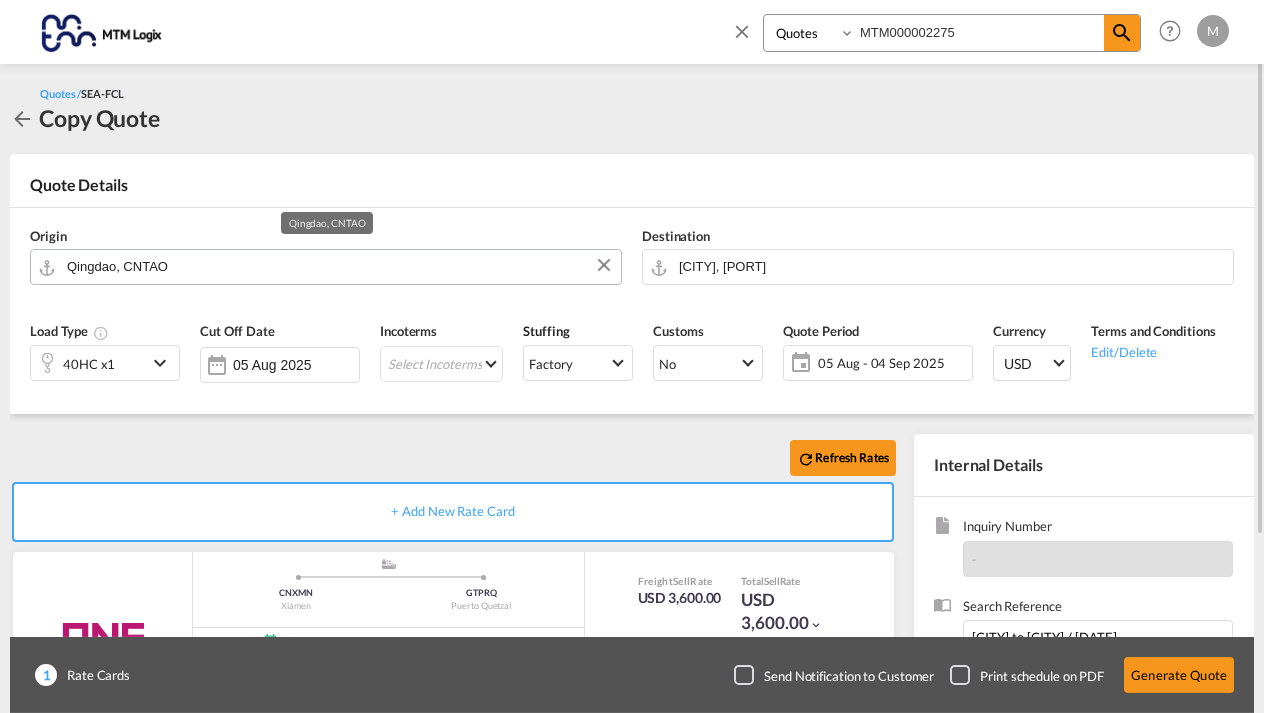 click on "Qingdao, CNTAO" at bounding box center [339, 266] 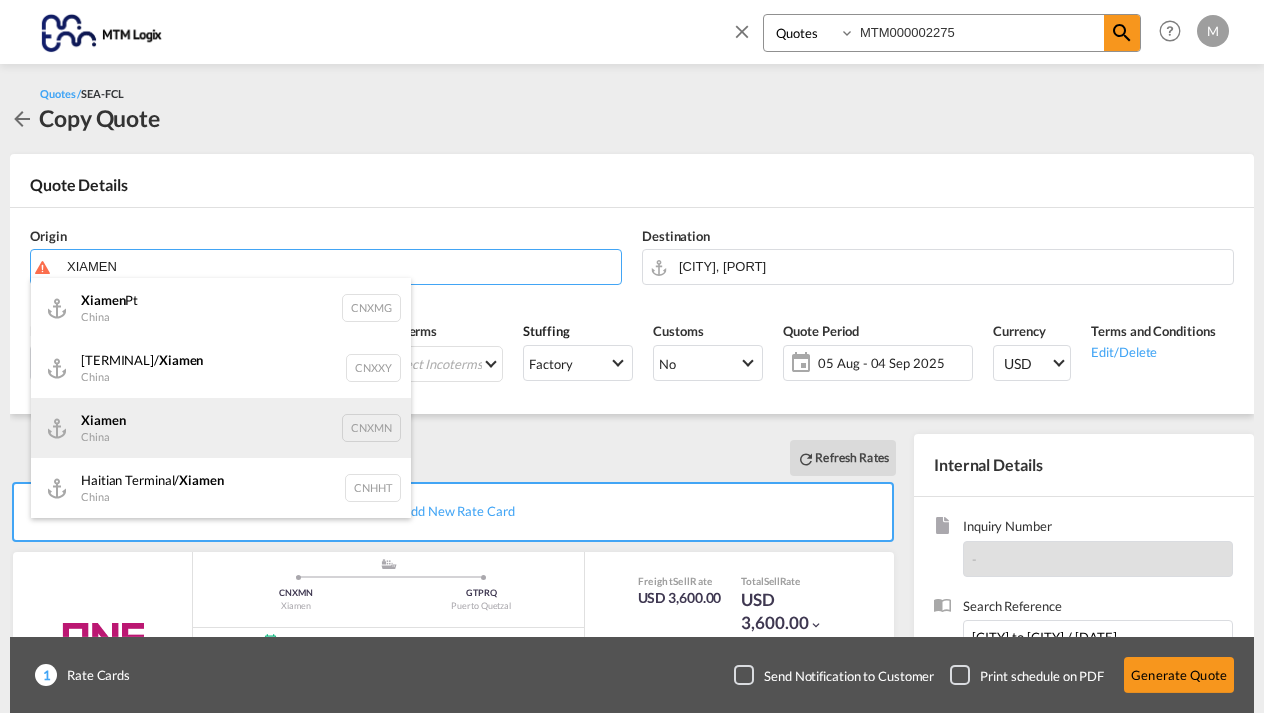 click on "[CITY] [COUNTRY]
[CITY]" at bounding box center [221, 428] 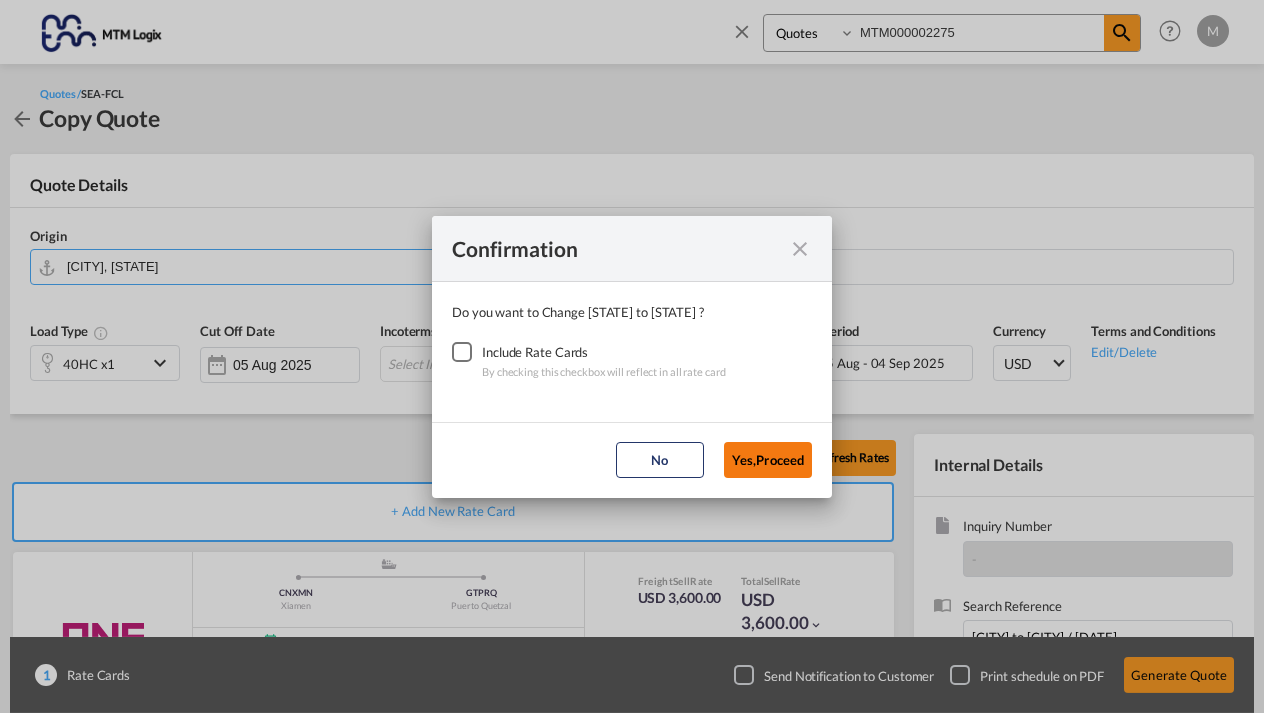 click on "Yes,Proceed" at bounding box center [768, 460] 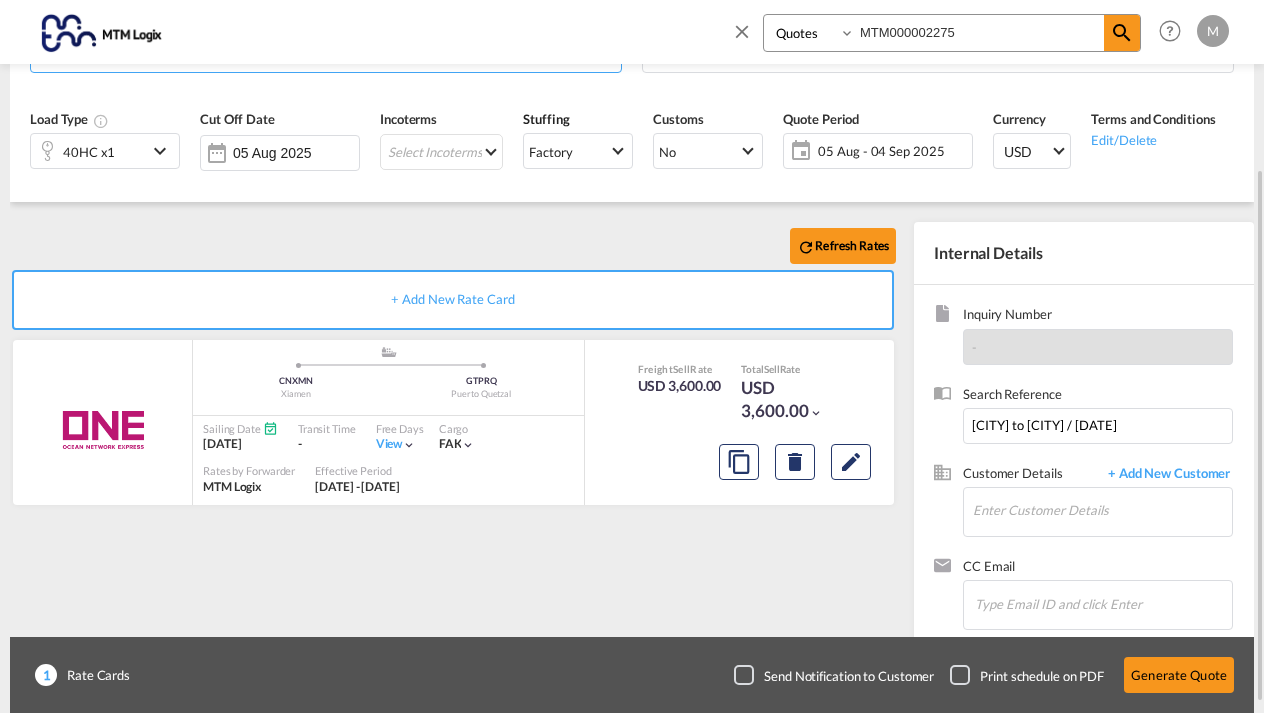 scroll, scrollTop: 221, scrollLeft: 0, axis: vertical 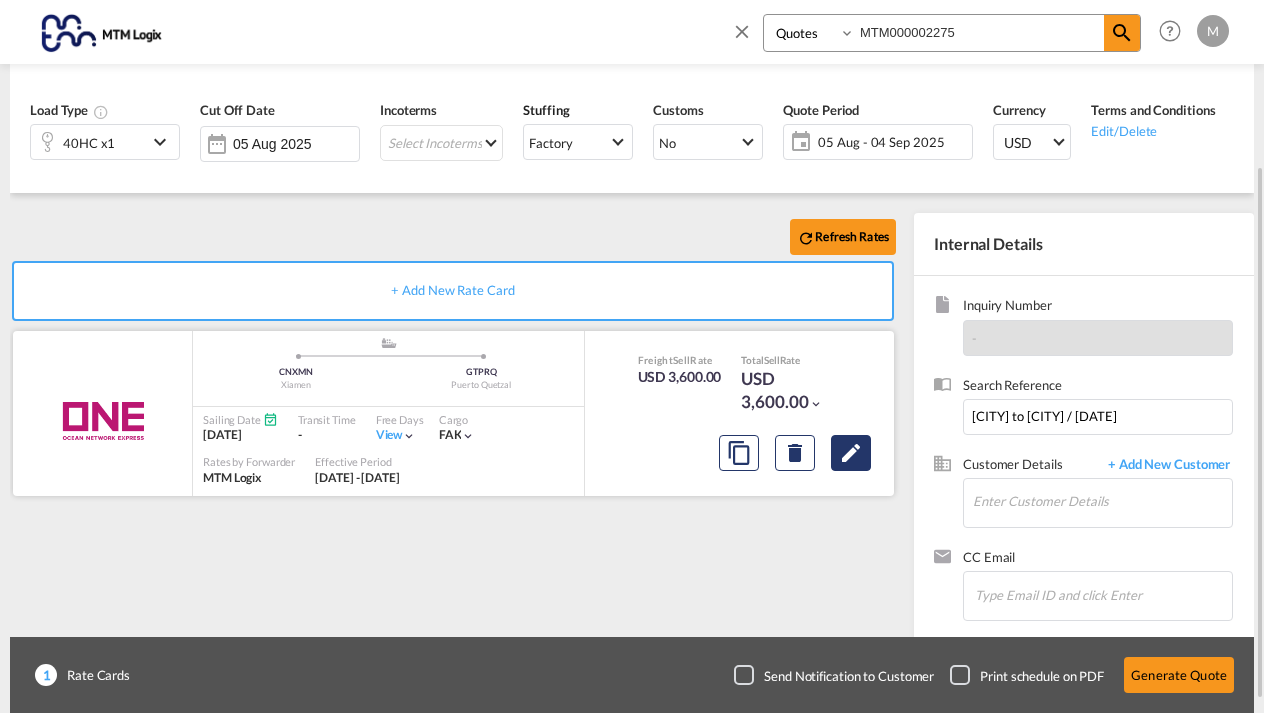 click at bounding box center [851, 453] 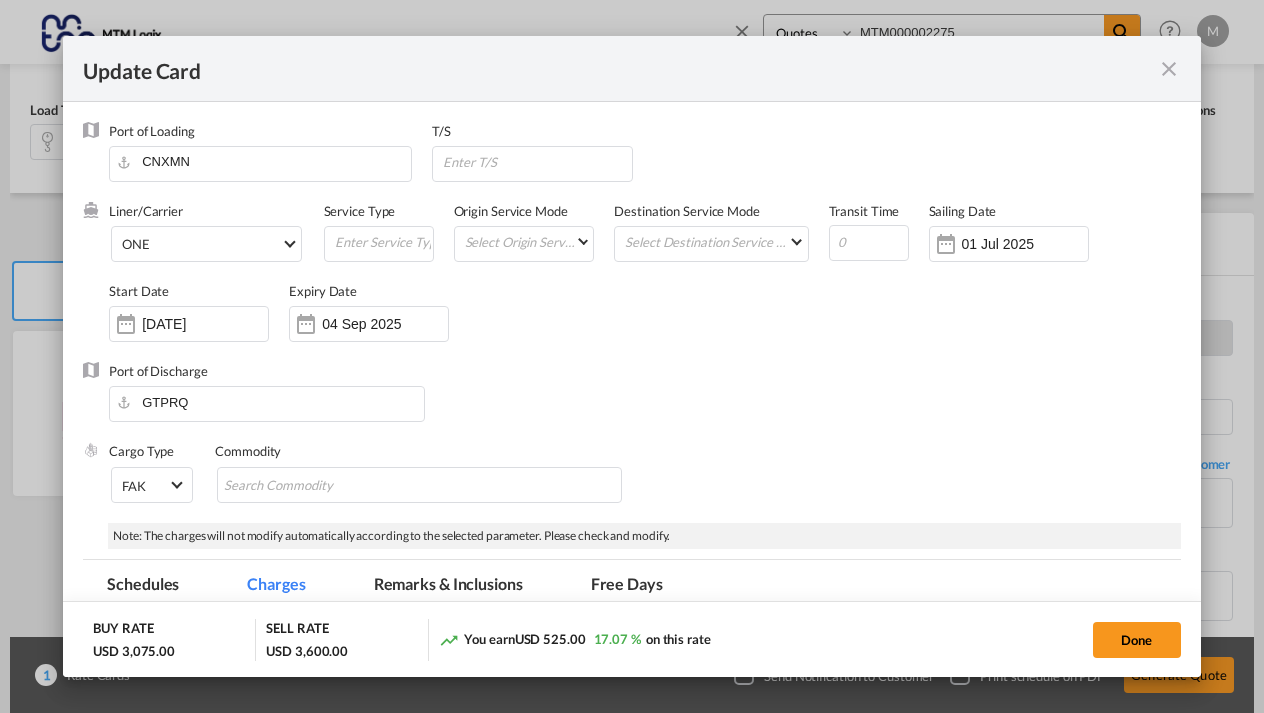 select on "per equipment" 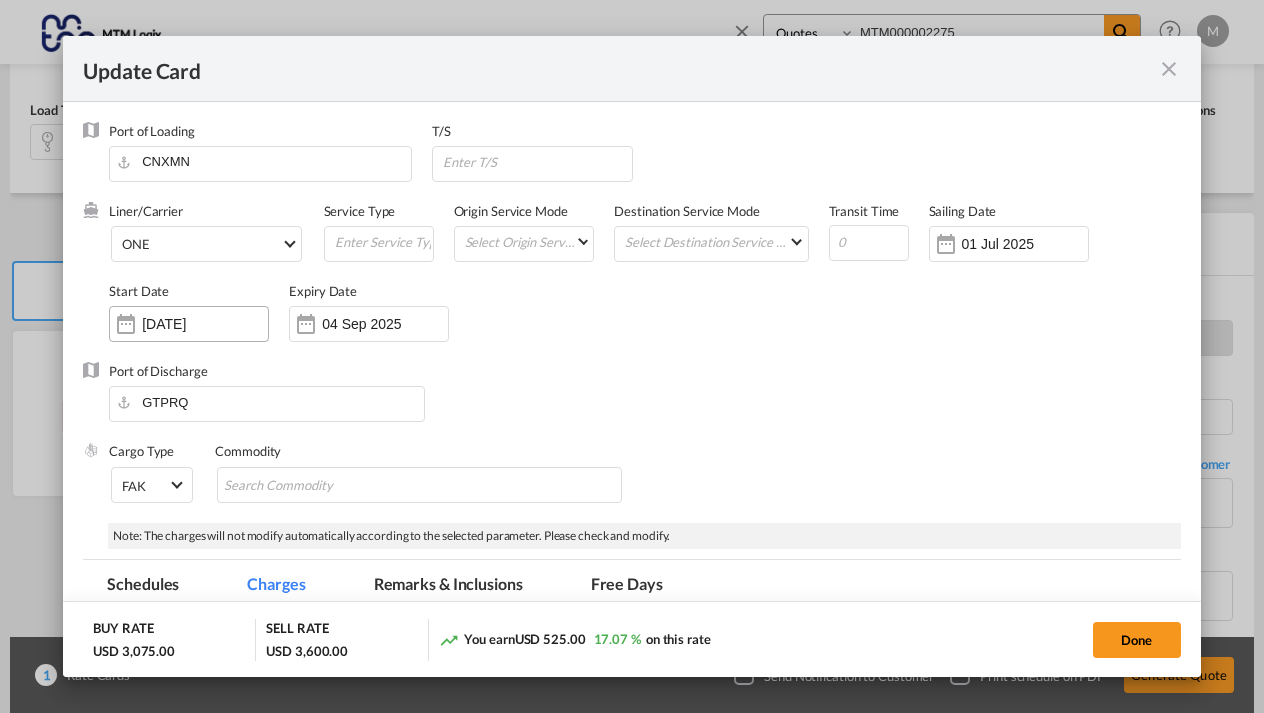 click on "[DATE]" at bounding box center [205, 324] 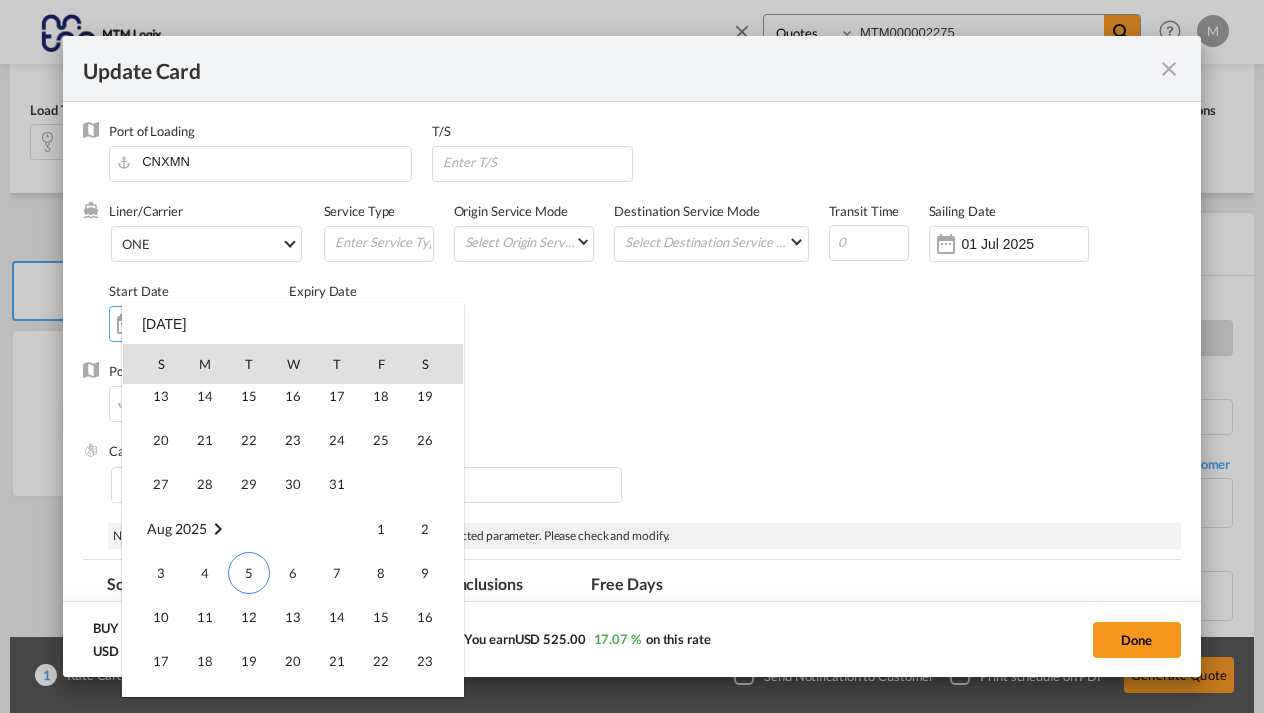 scroll, scrollTop: 462838, scrollLeft: 0, axis: vertical 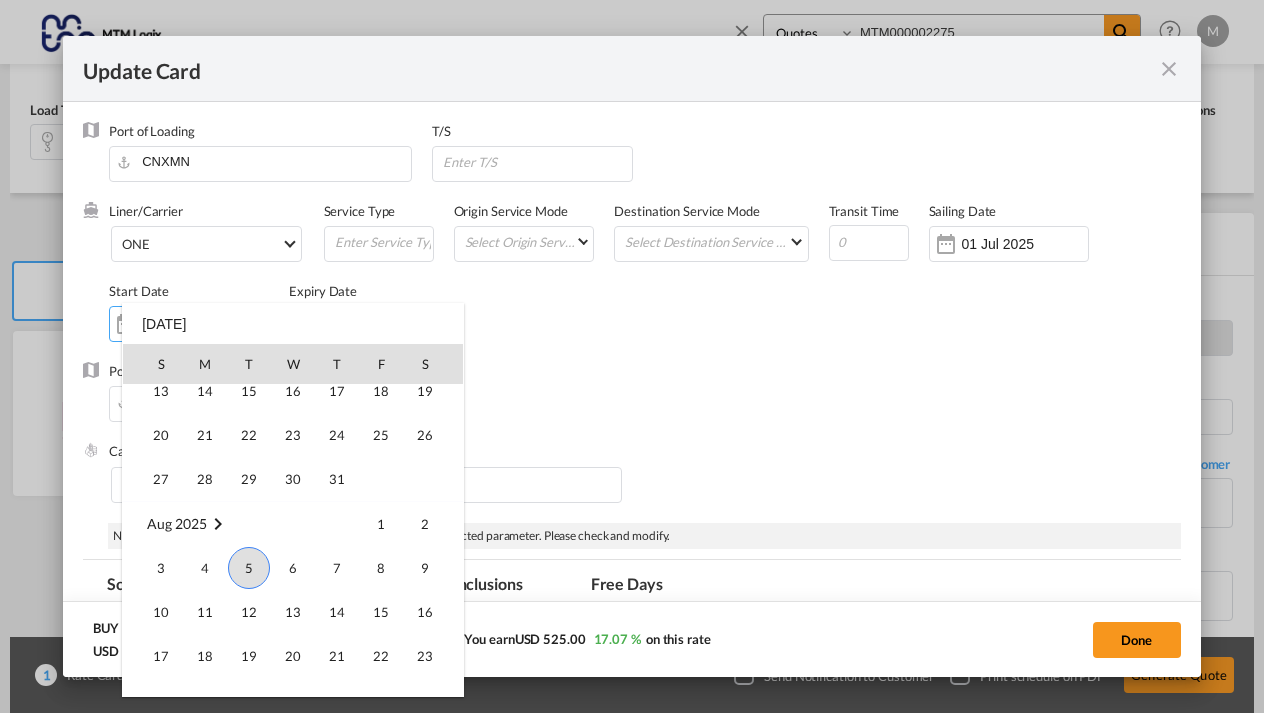 click on "5" at bounding box center [249, 568] 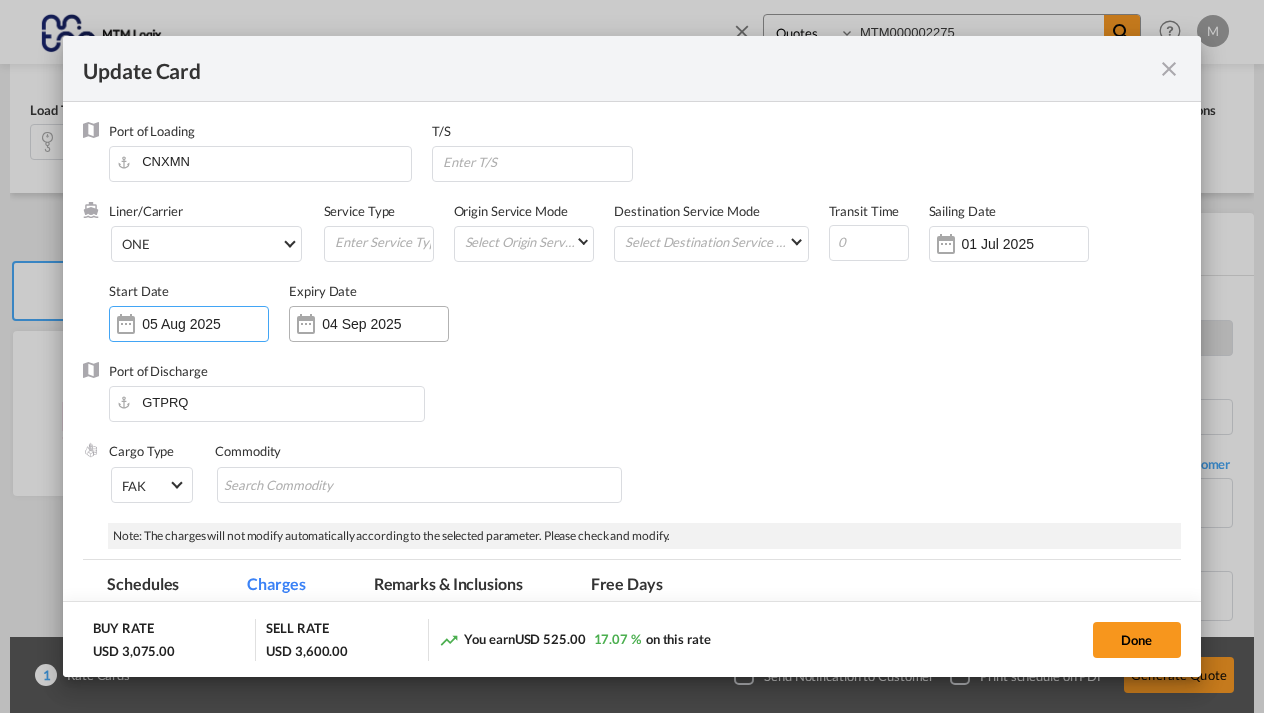 click on "04 Sep 2025" at bounding box center (385, 324) 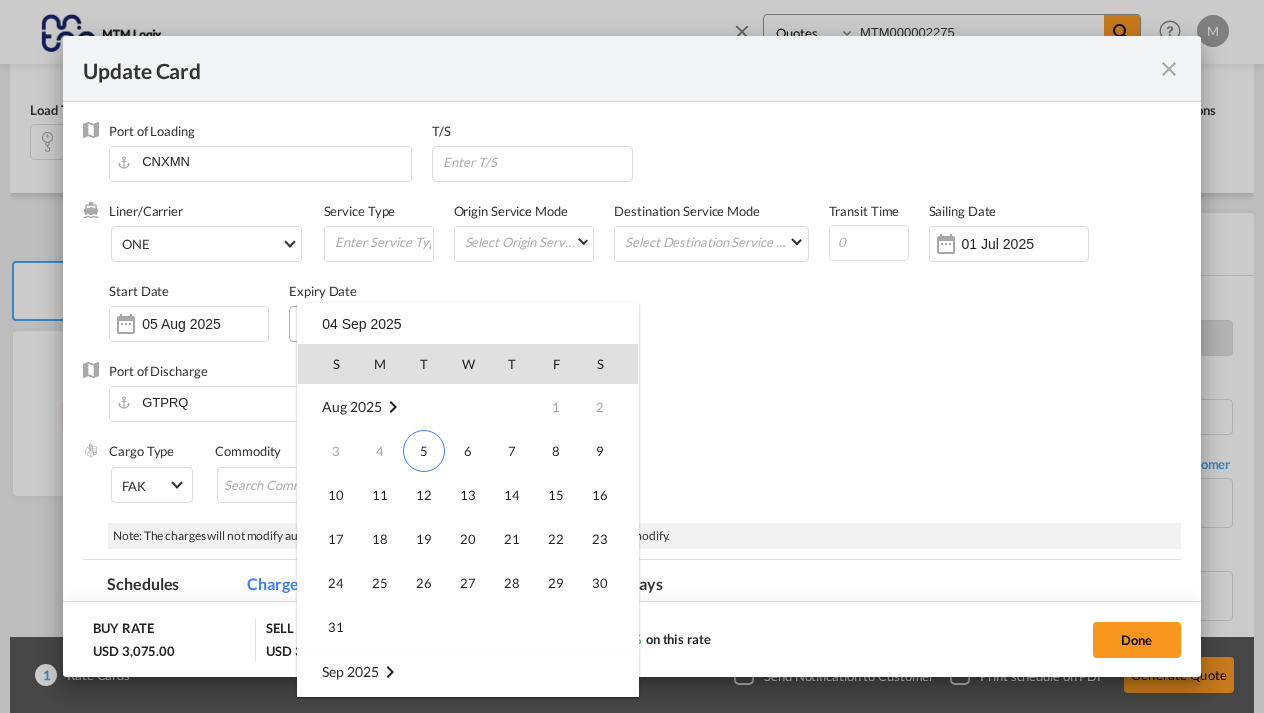 scroll, scrollTop: 265, scrollLeft: 0, axis: vertical 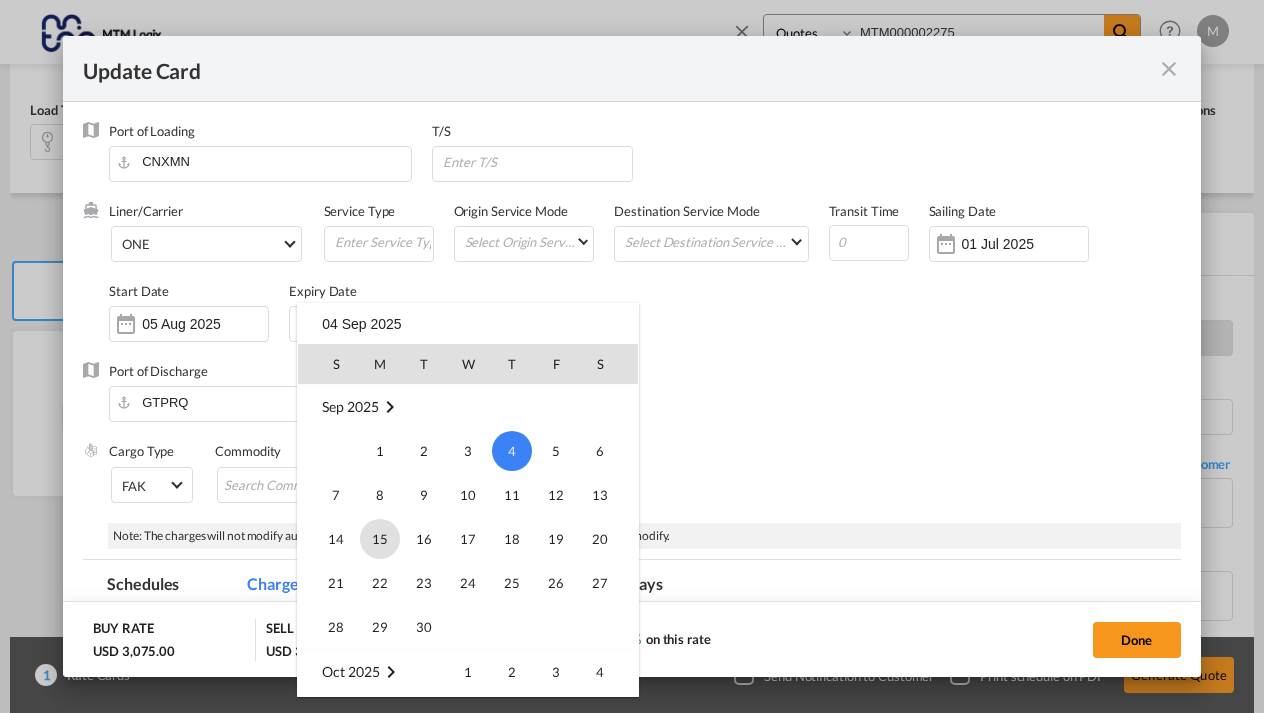 click on "15" at bounding box center (380, 539) 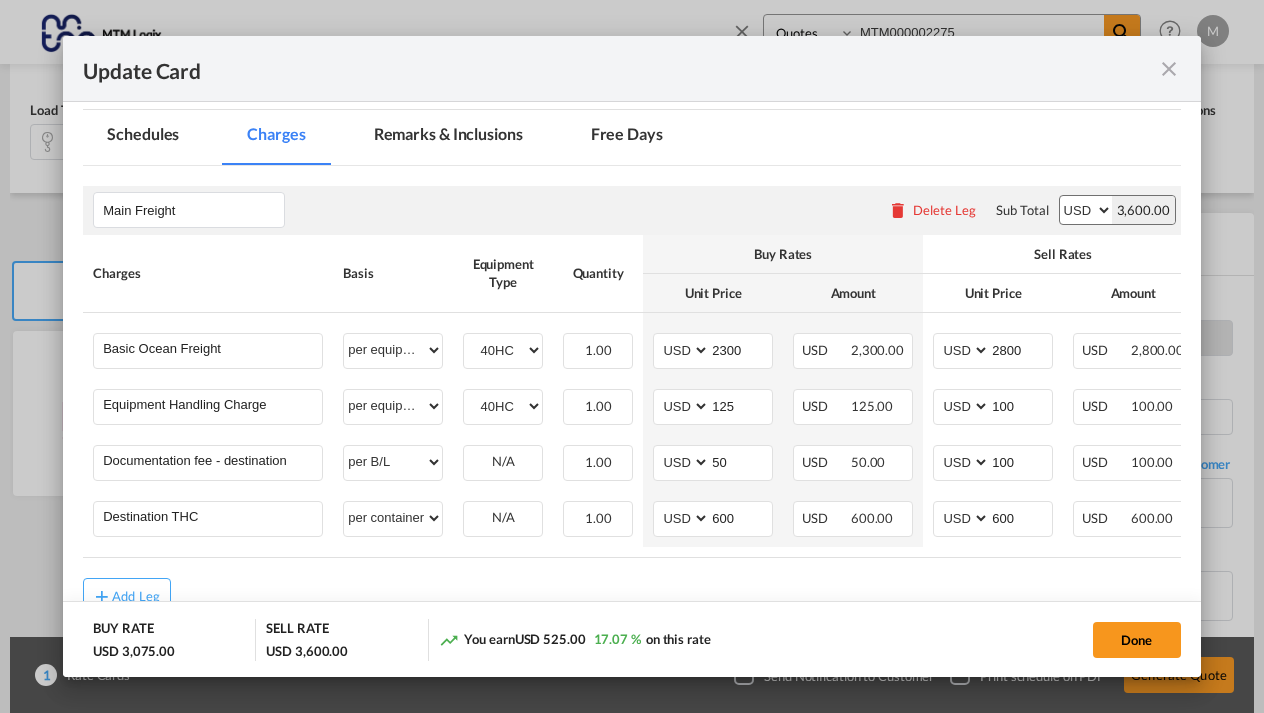 scroll, scrollTop: 451, scrollLeft: 0, axis: vertical 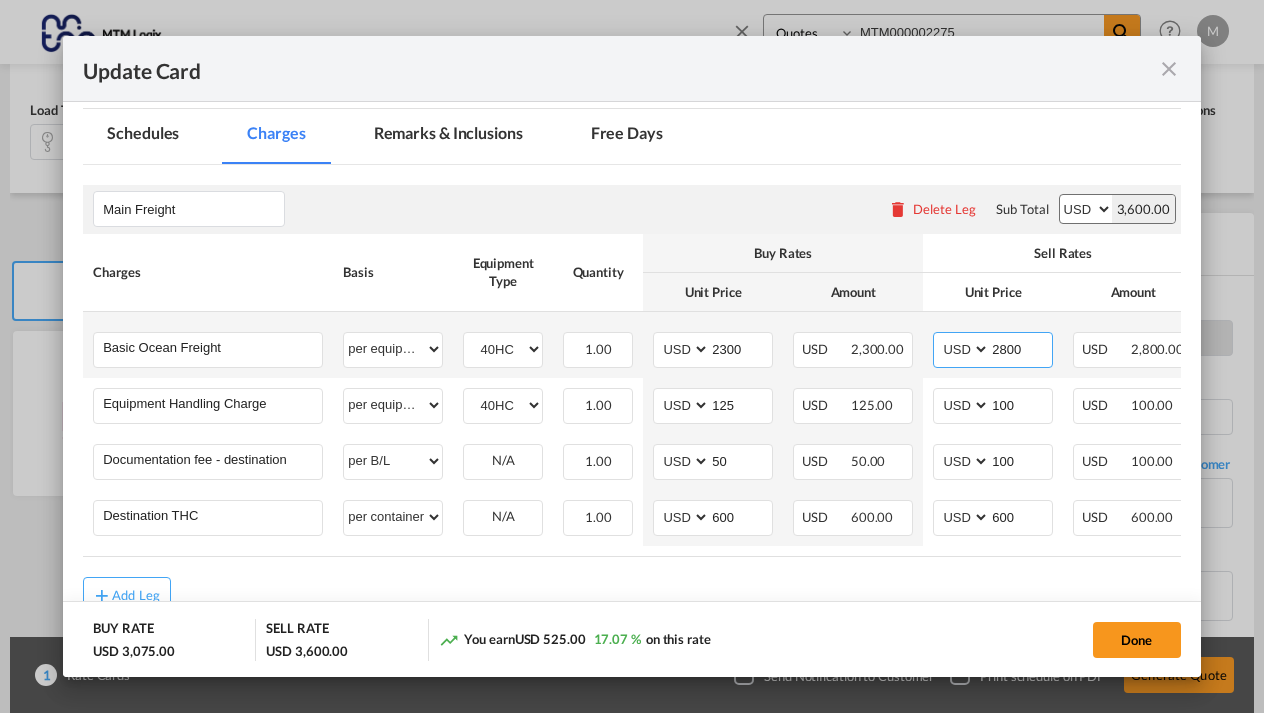click on "2800" at bounding box center (1021, 348) 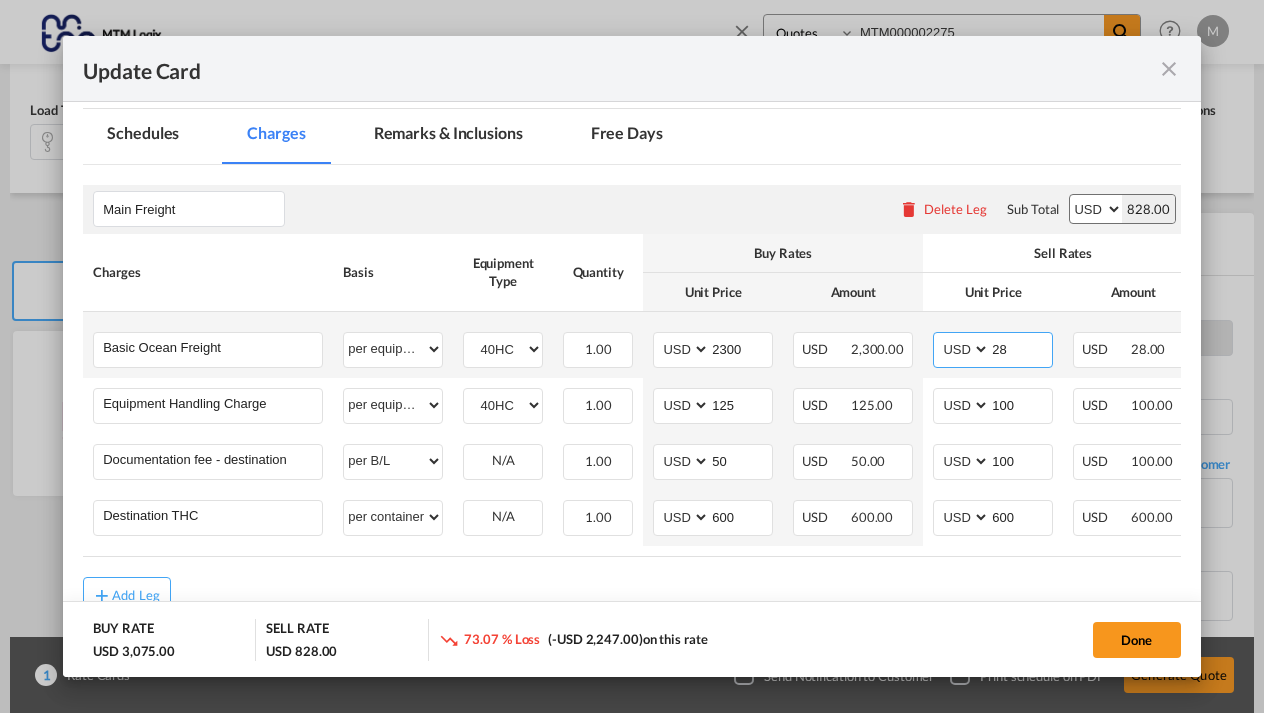 type on "2" 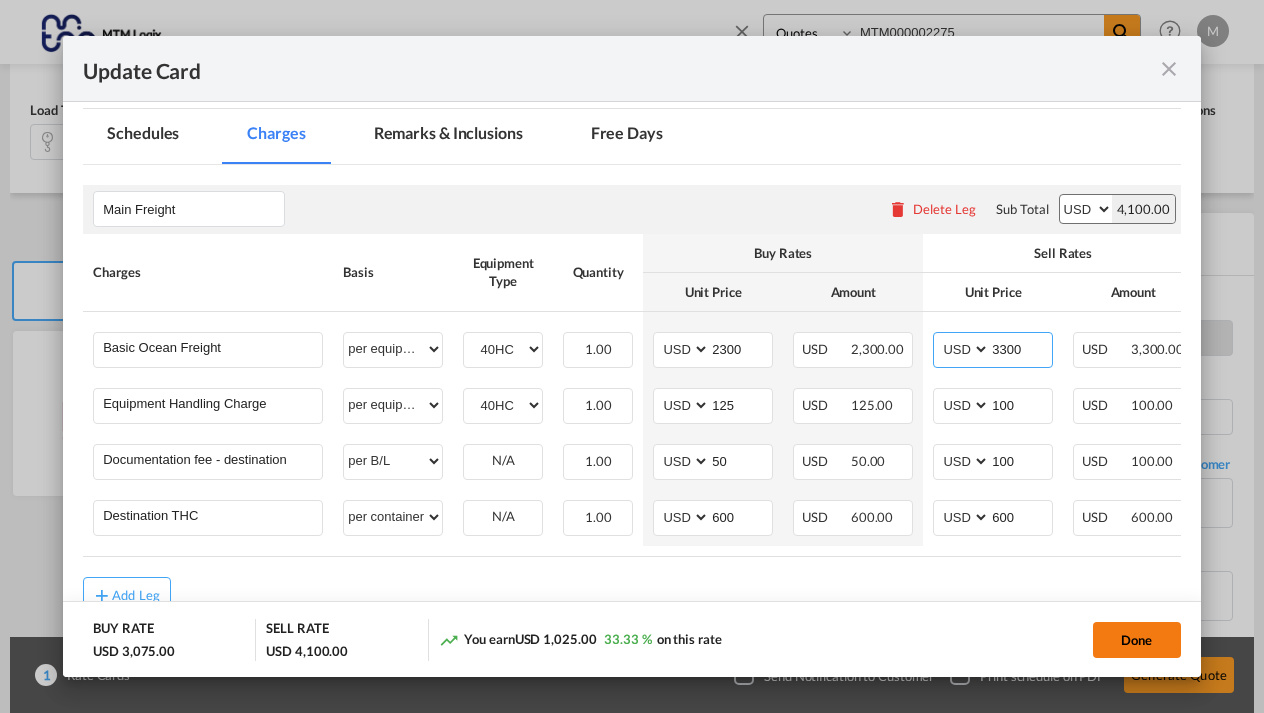 type on "3300" 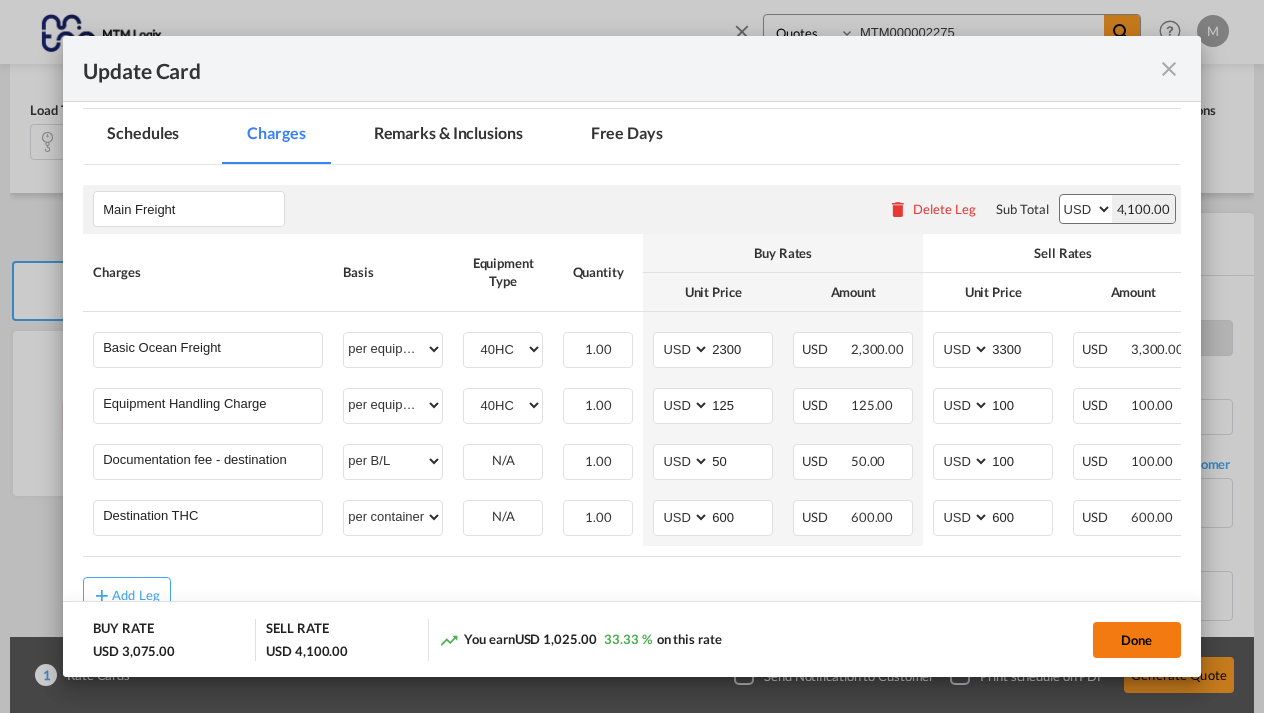 click on "Done" 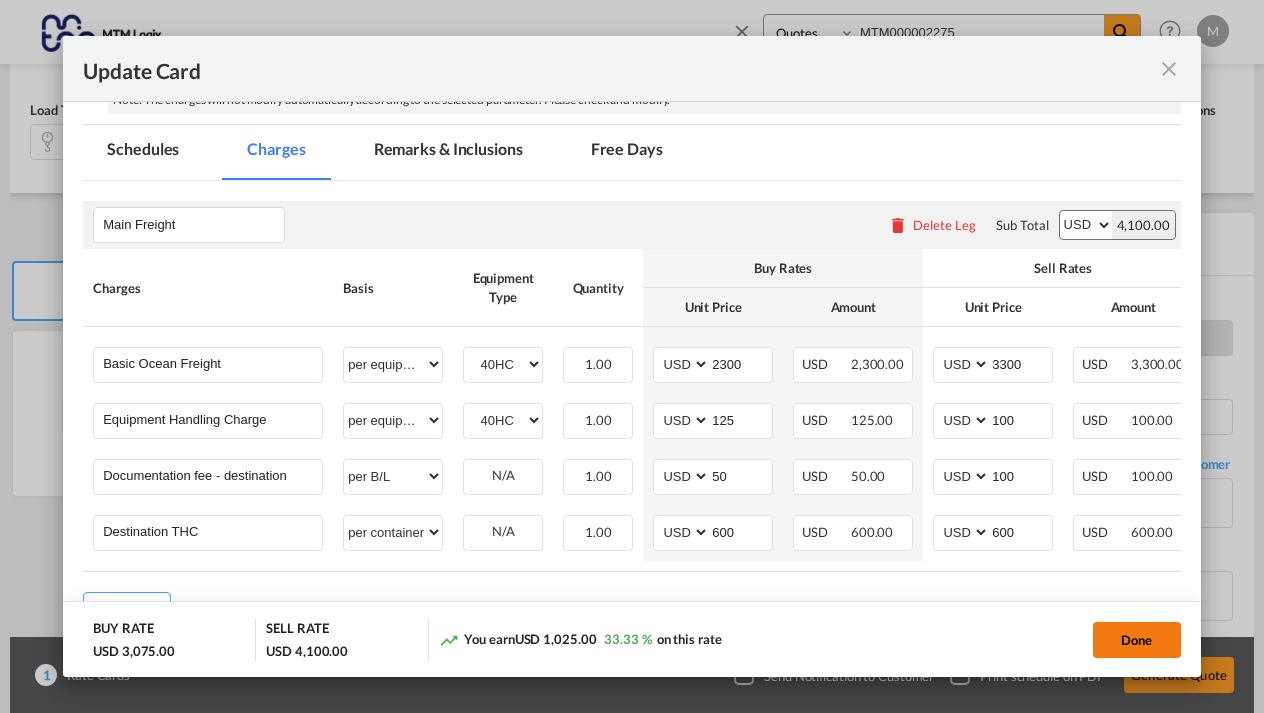 scroll, scrollTop: 0, scrollLeft: 0, axis: both 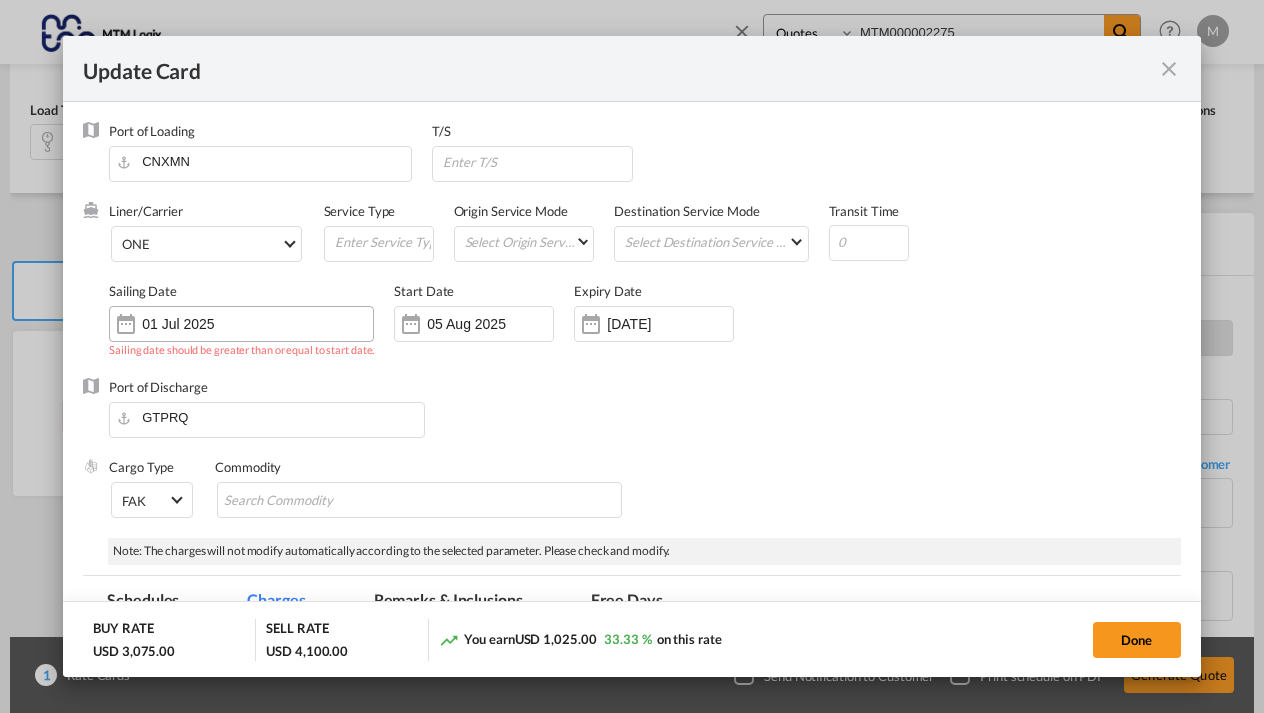 click on "01 Jul 2025" at bounding box center (241, 324) 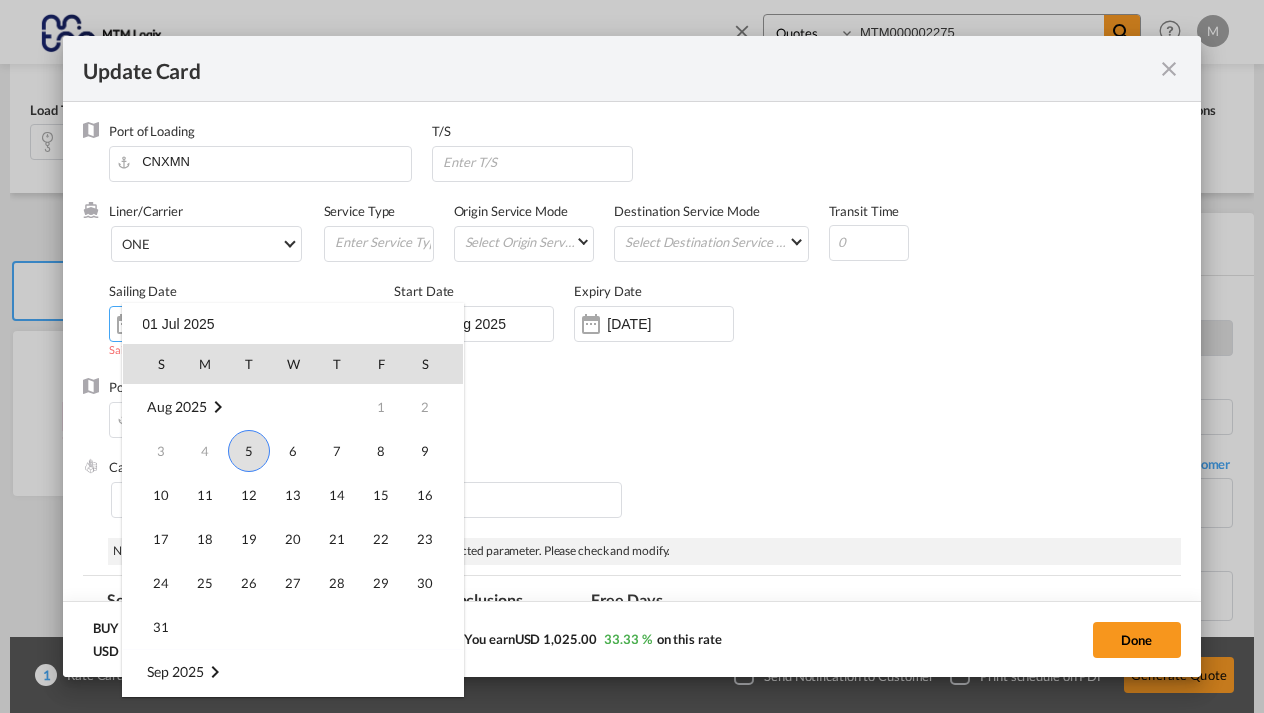 click on "5" at bounding box center [249, 451] 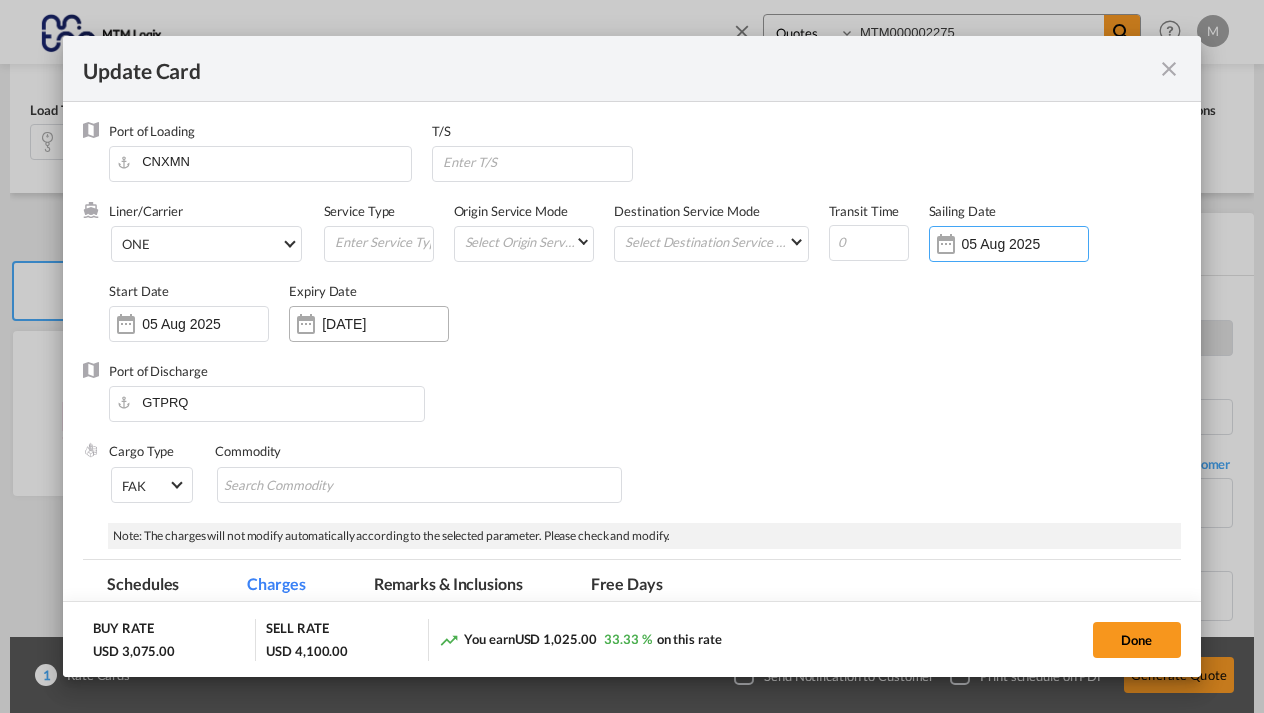 click on "[DATE]" at bounding box center (385, 324) 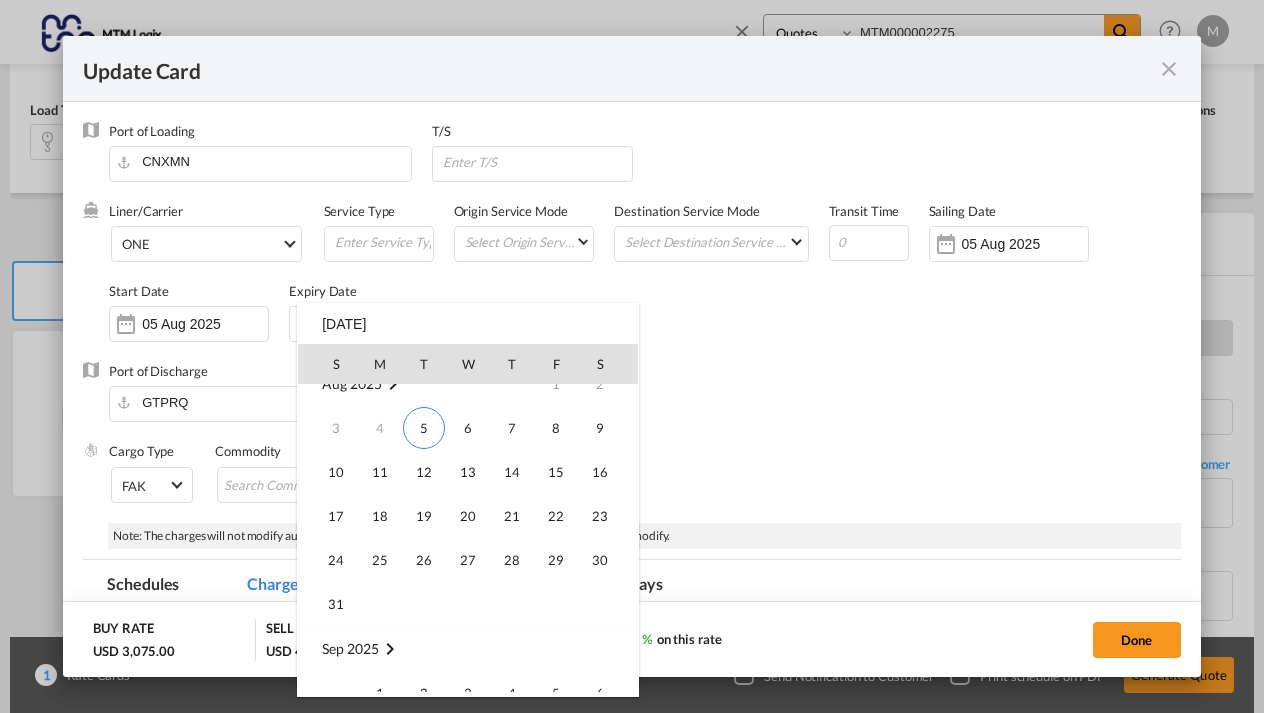 scroll, scrollTop: 21, scrollLeft: 0, axis: vertical 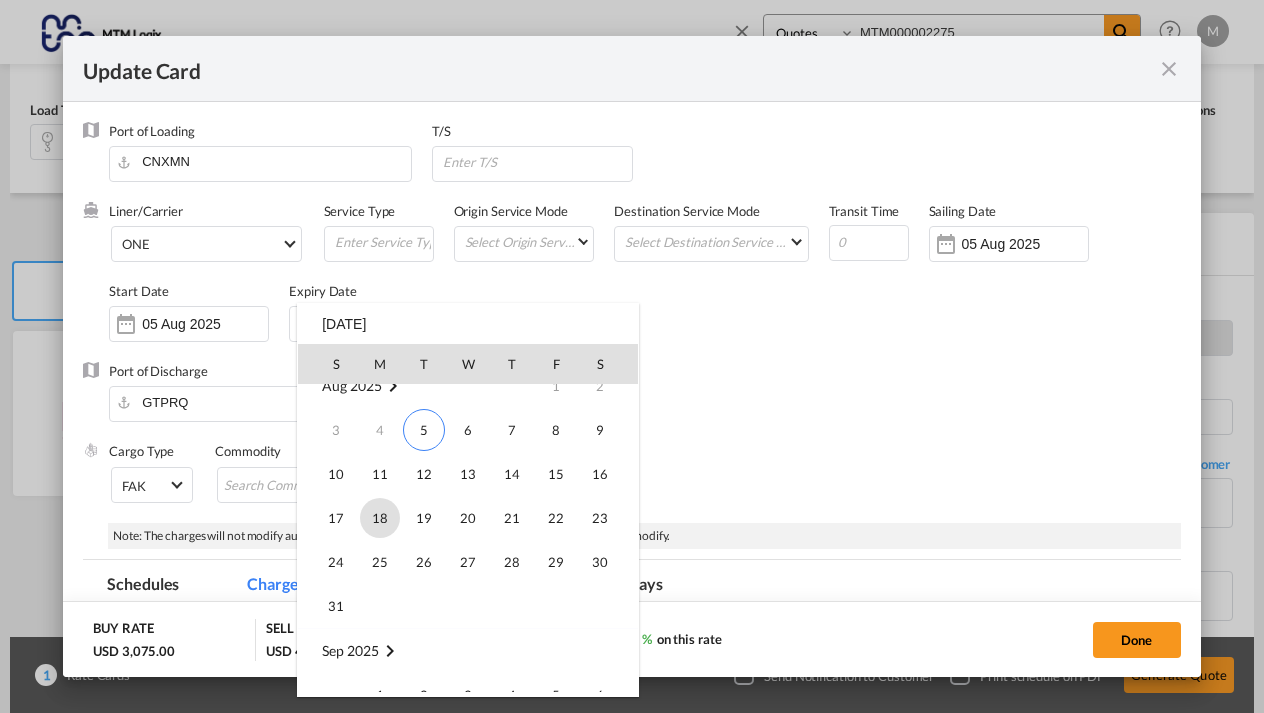 click on "18" at bounding box center (380, 518) 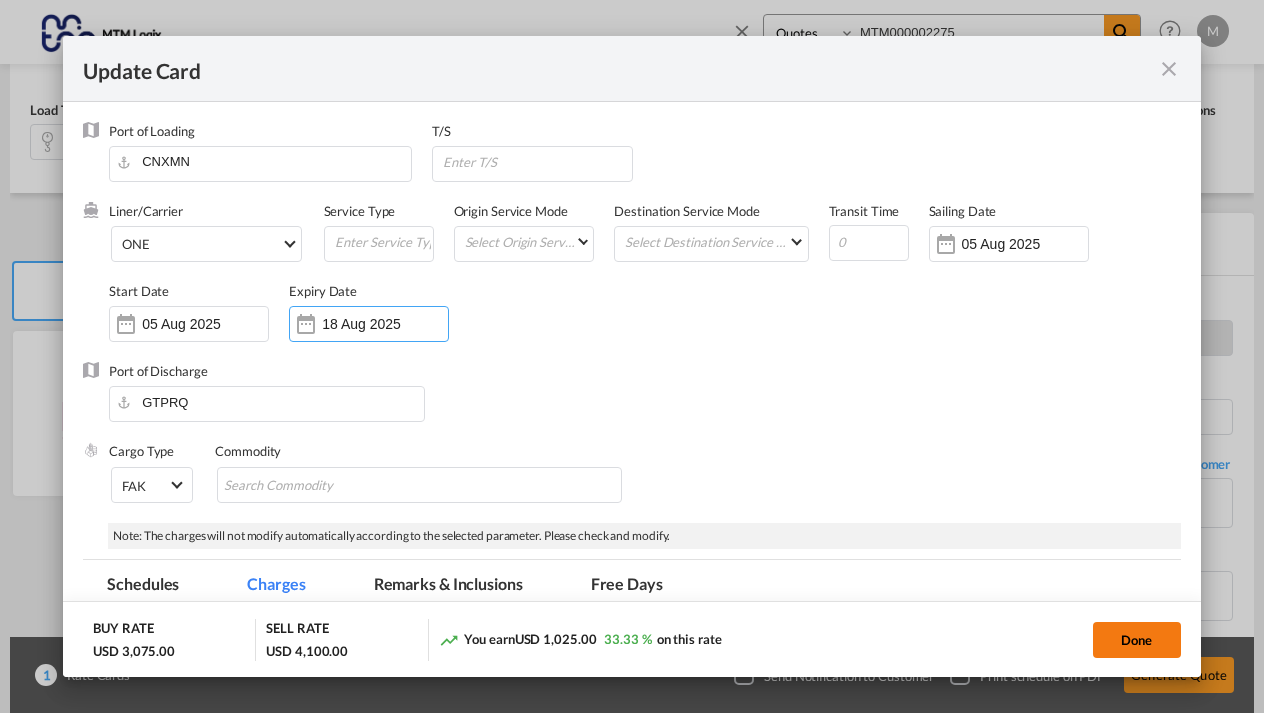 click on "Done" 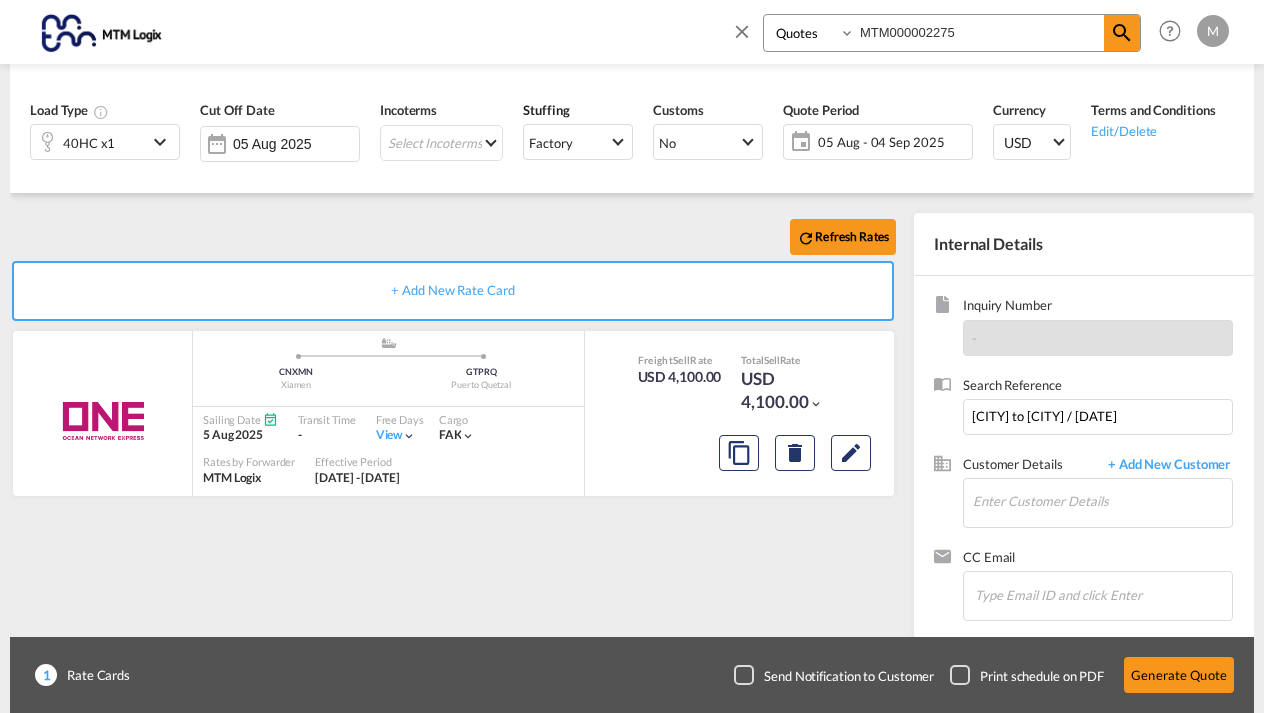 type on "04 Aug 2025" 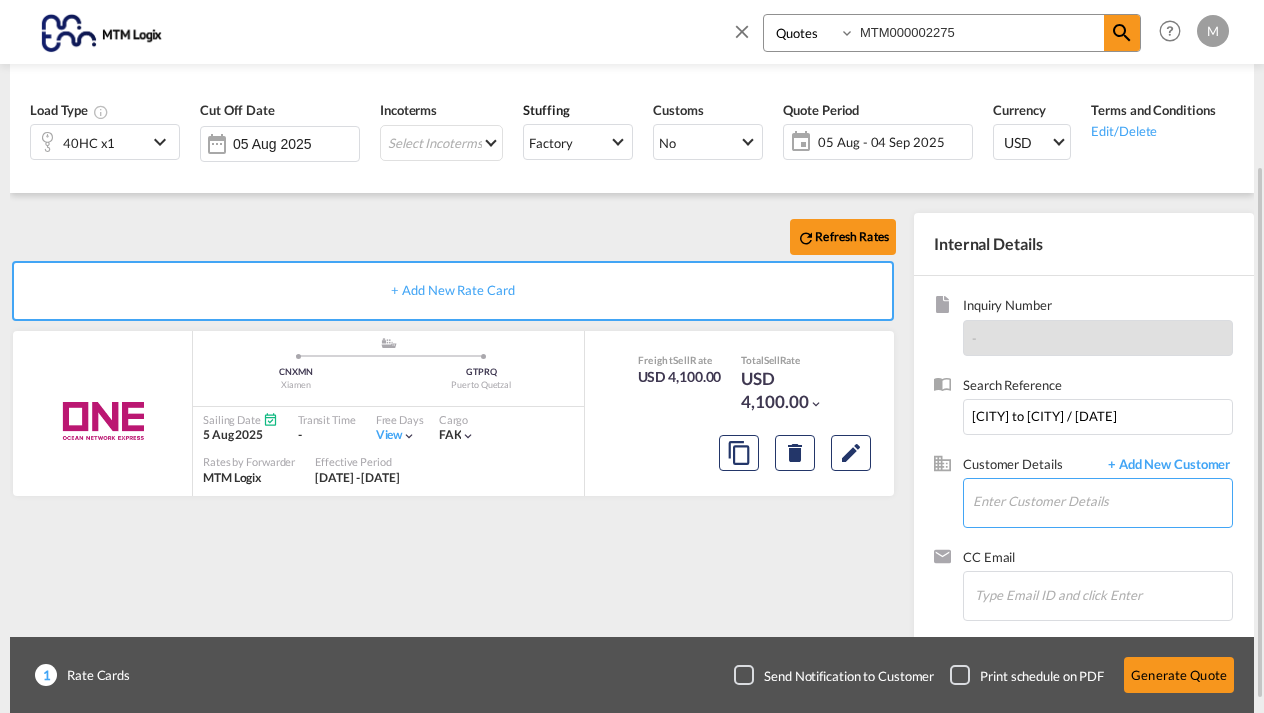 click on "Enter Customer Details" at bounding box center (1102, 501) 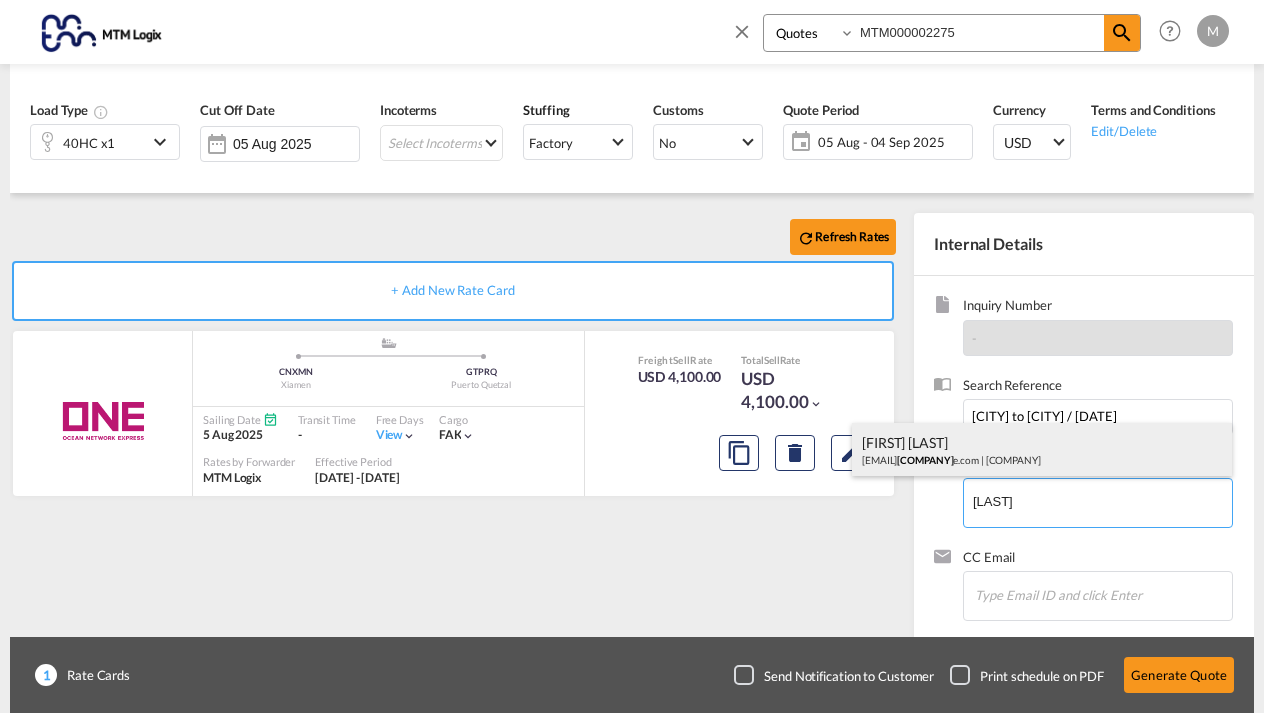 click on "[FIRST] [LAST] [EMAIL]    |    [COMPANY]" at bounding box center (1042, 450) 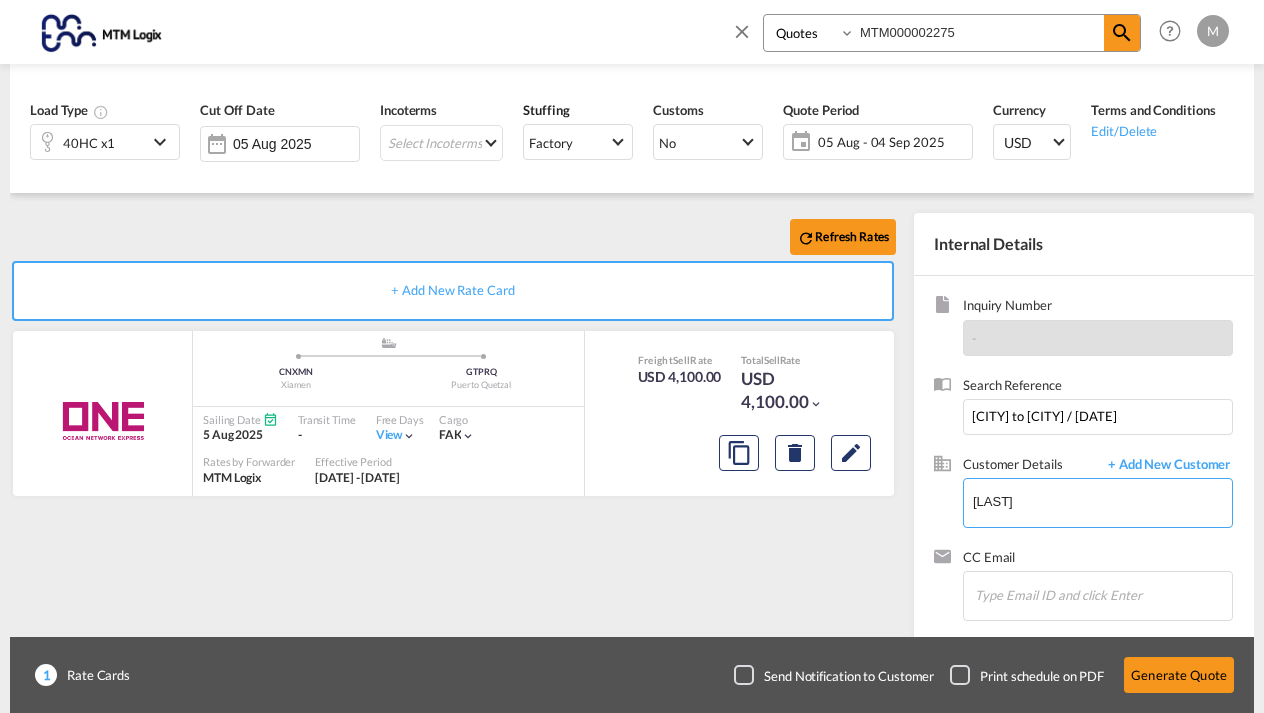 type on "[COMPANY_NAME], [FIRST] [LAST], [EMAIL]" 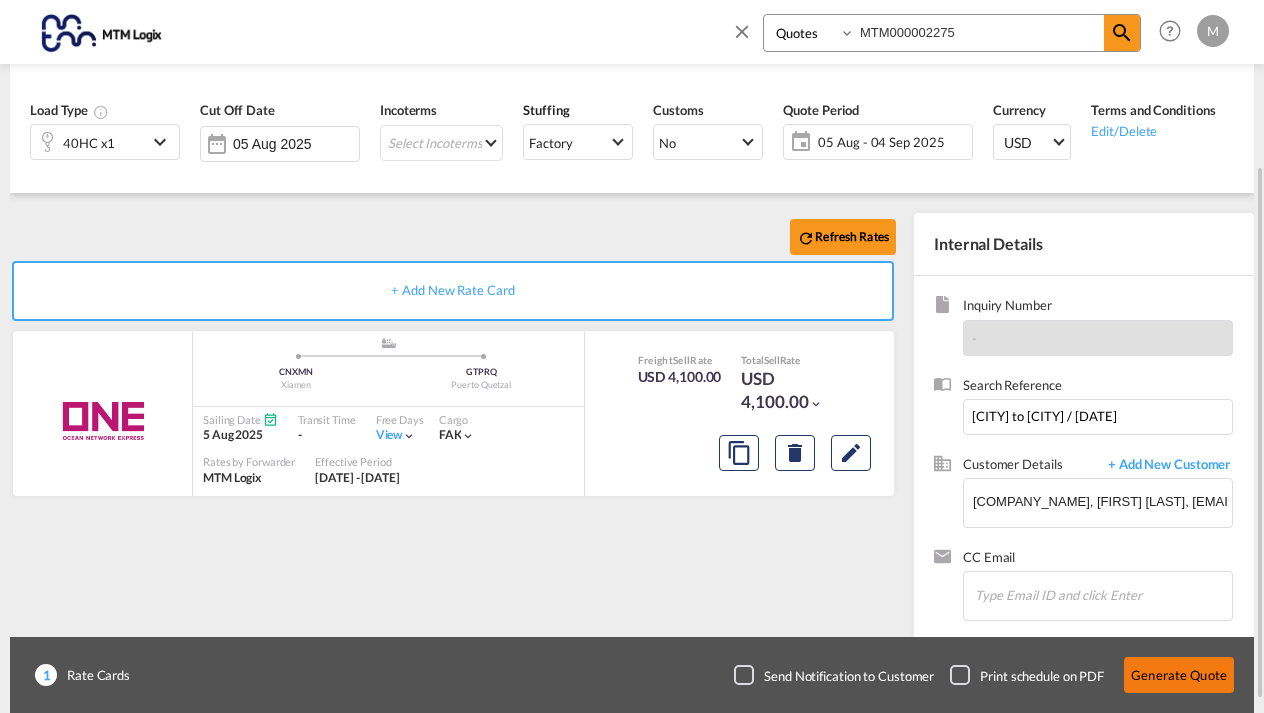 click on "Generate Quote" at bounding box center [1179, 675] 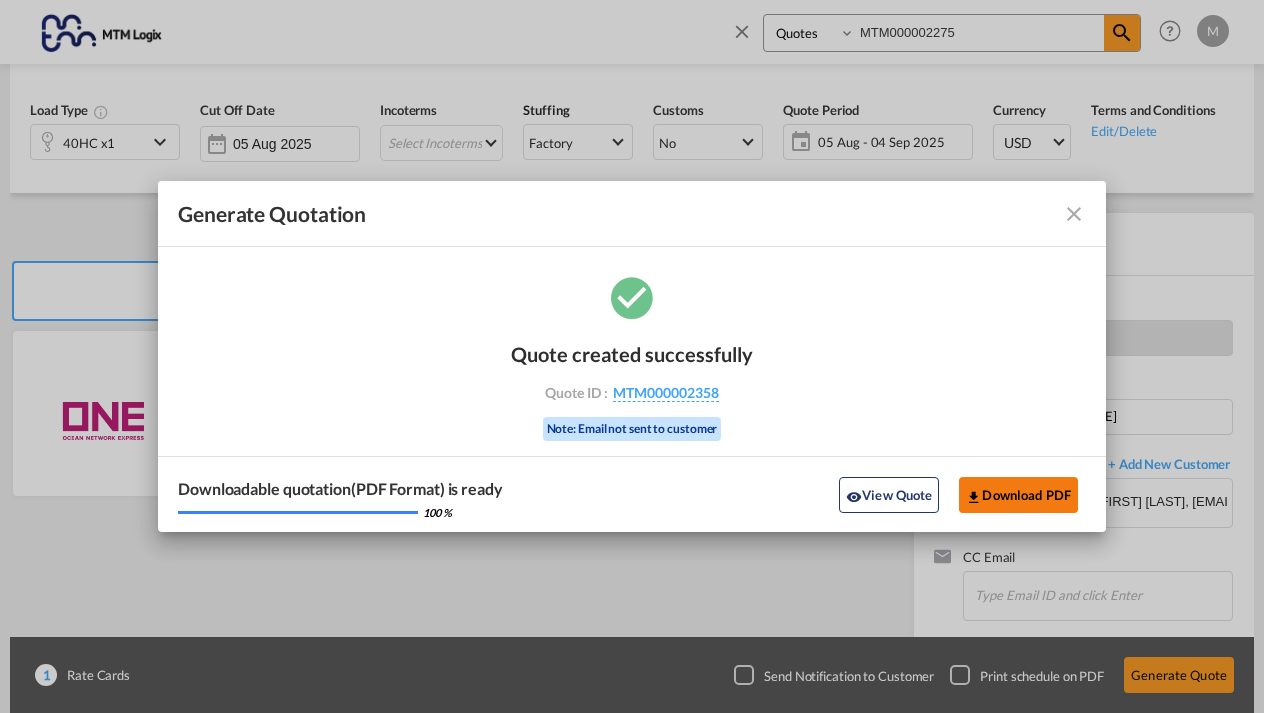 click on "Download PDF" at bounding box center [1018, 495] 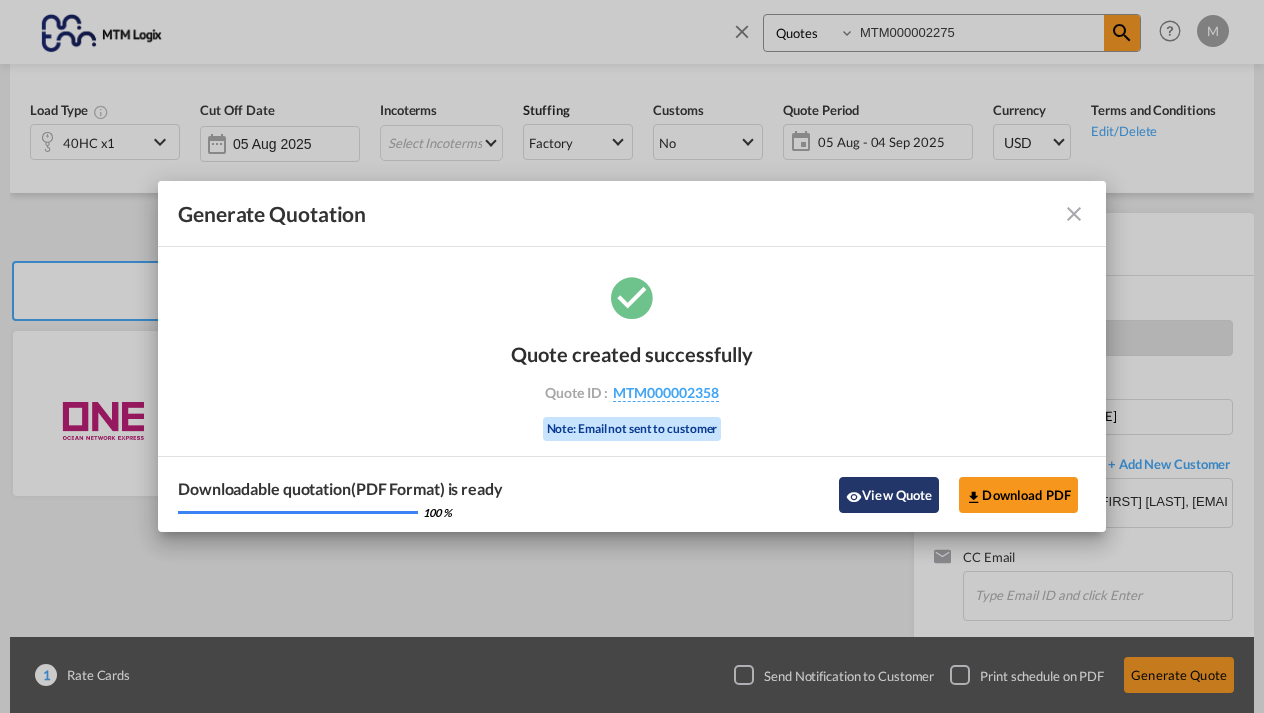 click on "View Quote" at bounding box center (889, 495) 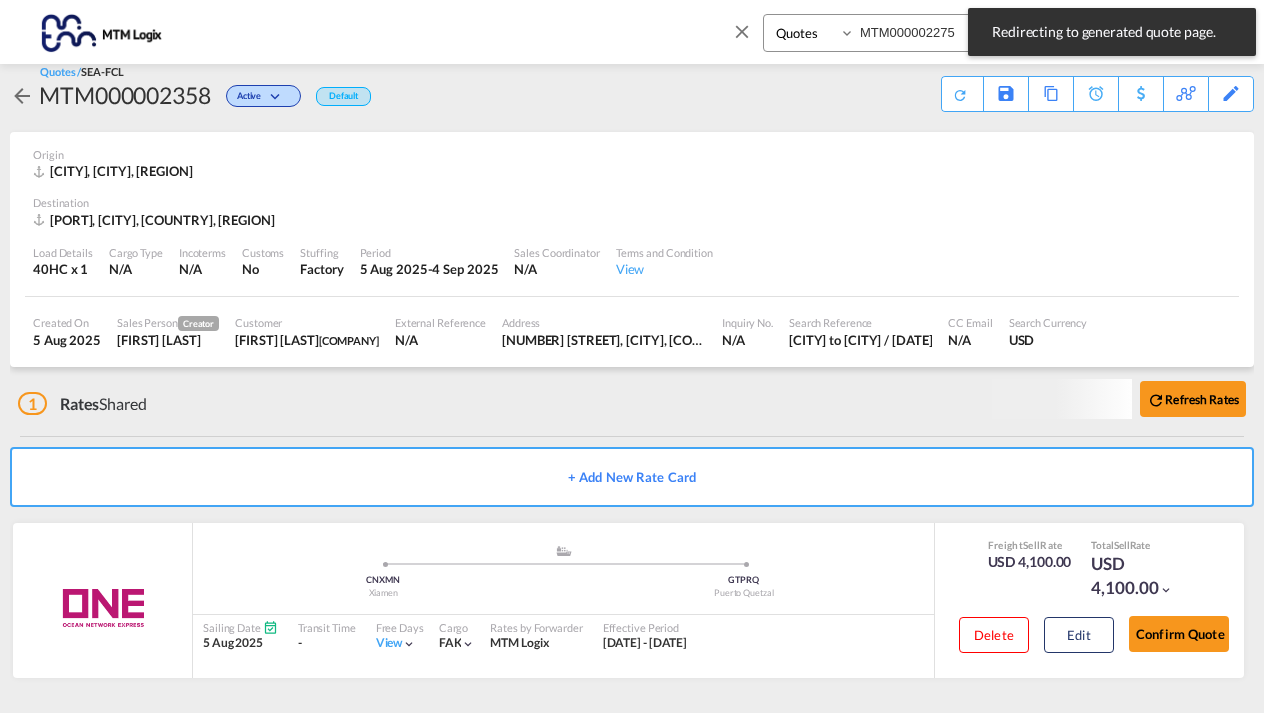 scroll, scrollTop: 15, scrollLeft: 0, axis: vertical 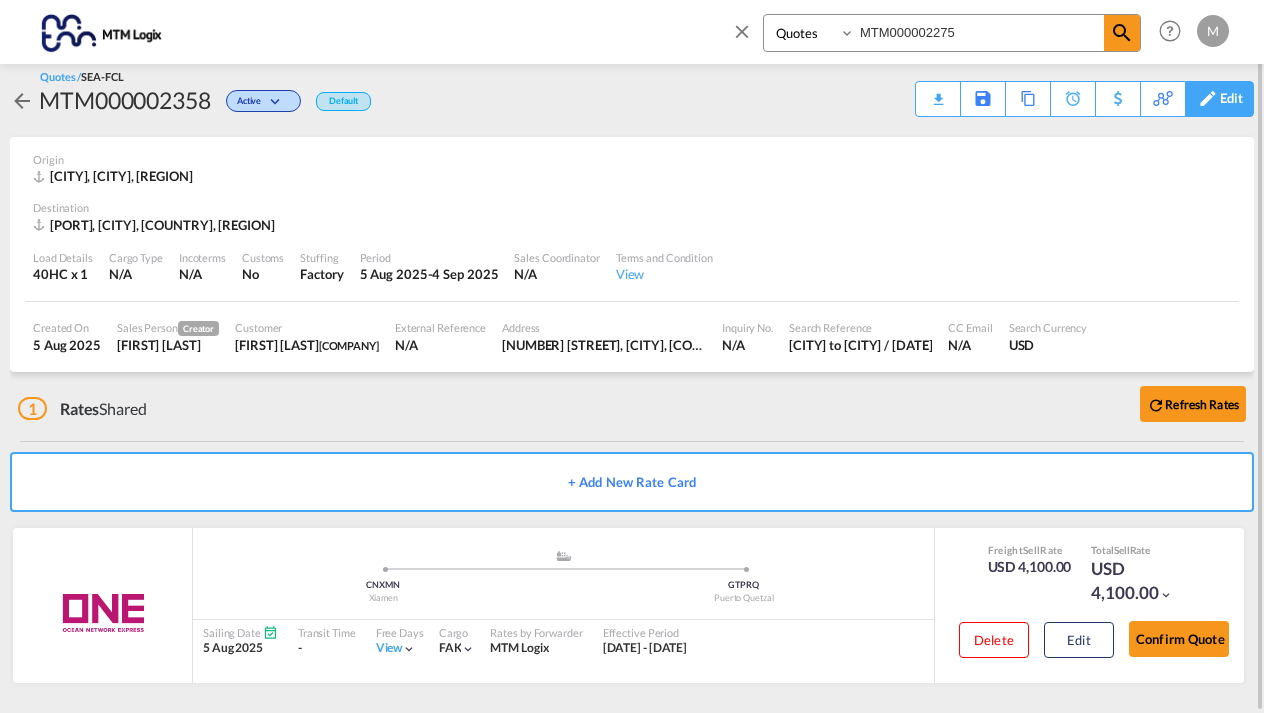click on "Edit" at bounding box center [1231, 99] 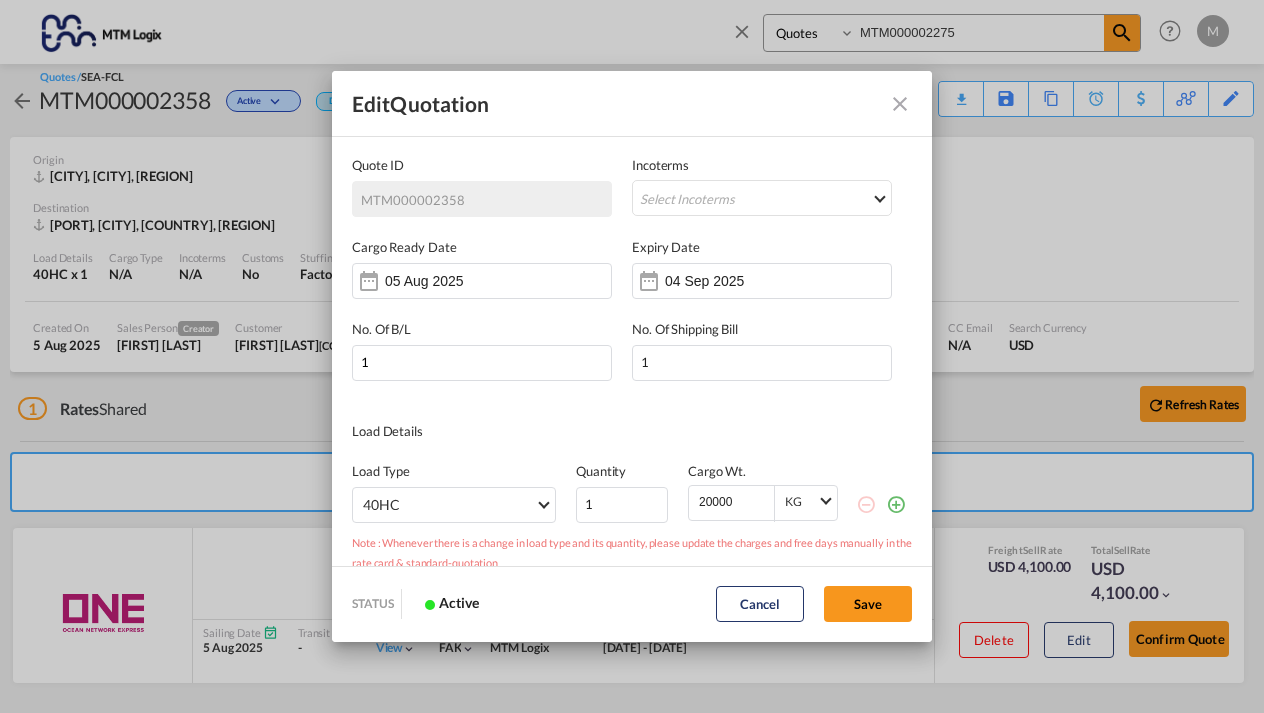scroll, scrollTop: 0, scrollLeft: 0, axis: both 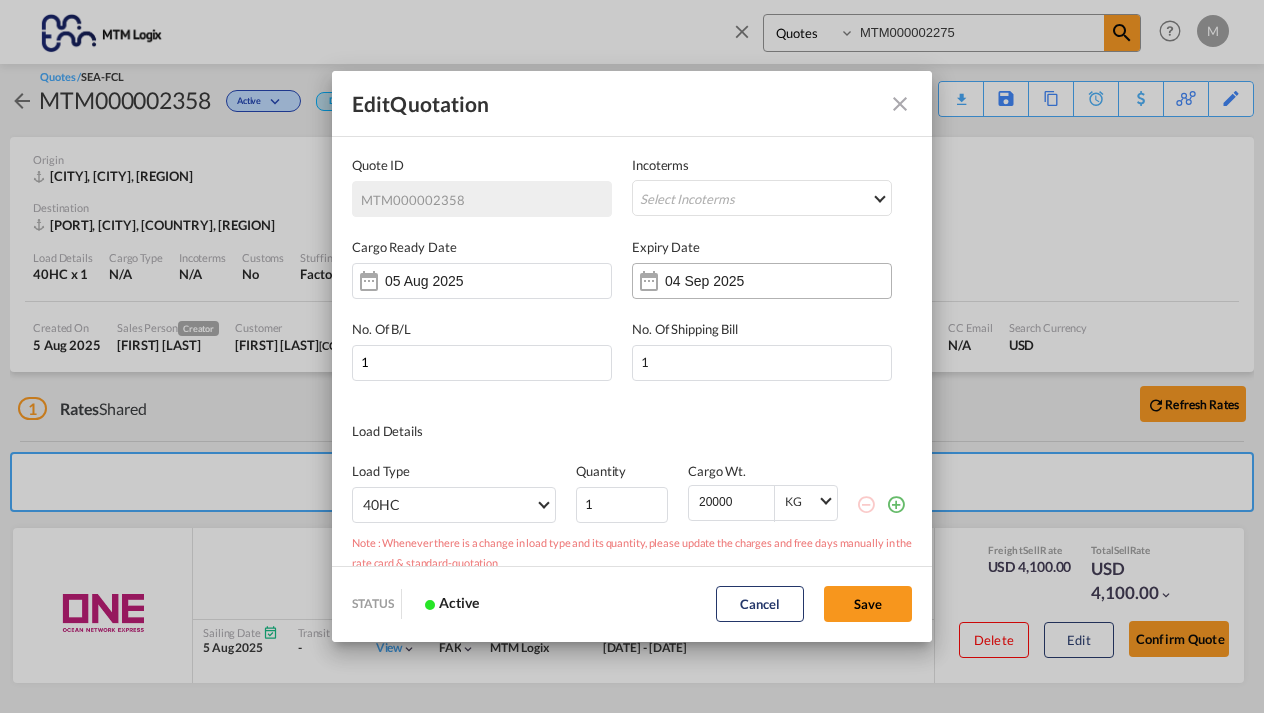 click on "04 Sep 2025" at bounding box center [728, 281] 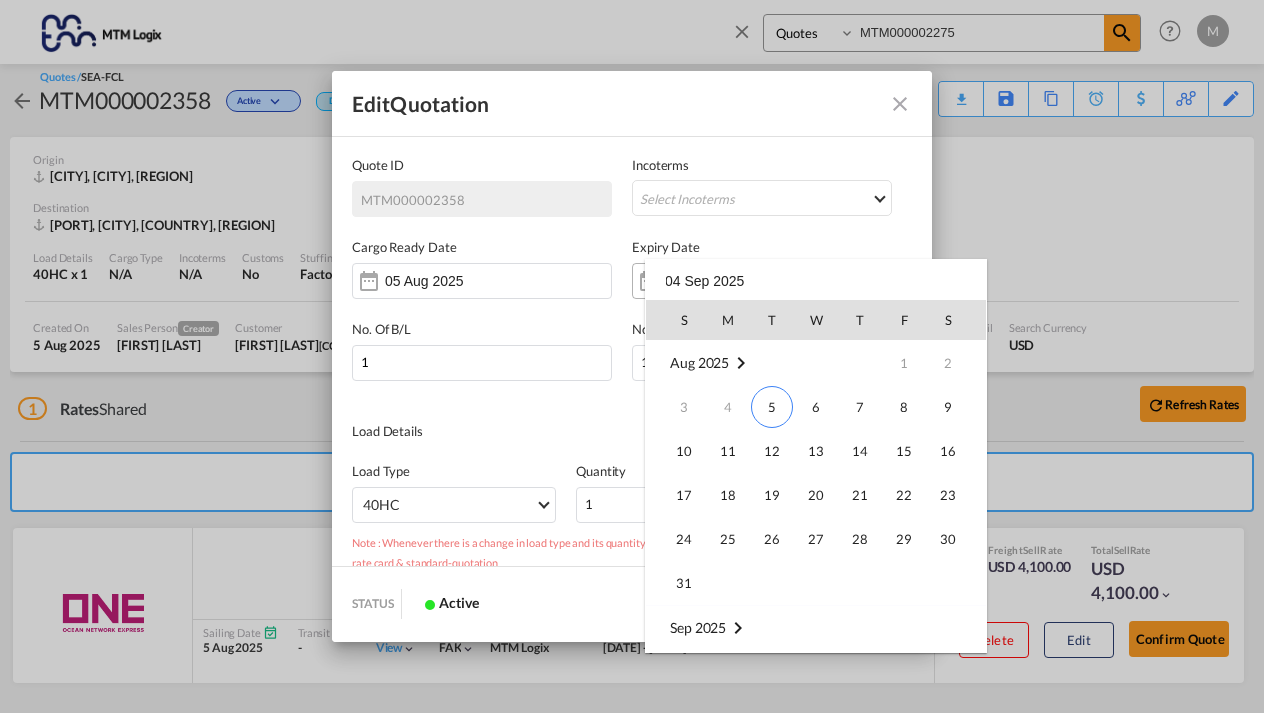 scroll, scrollTop: 265, scrollLeft: 0, axis: vertical 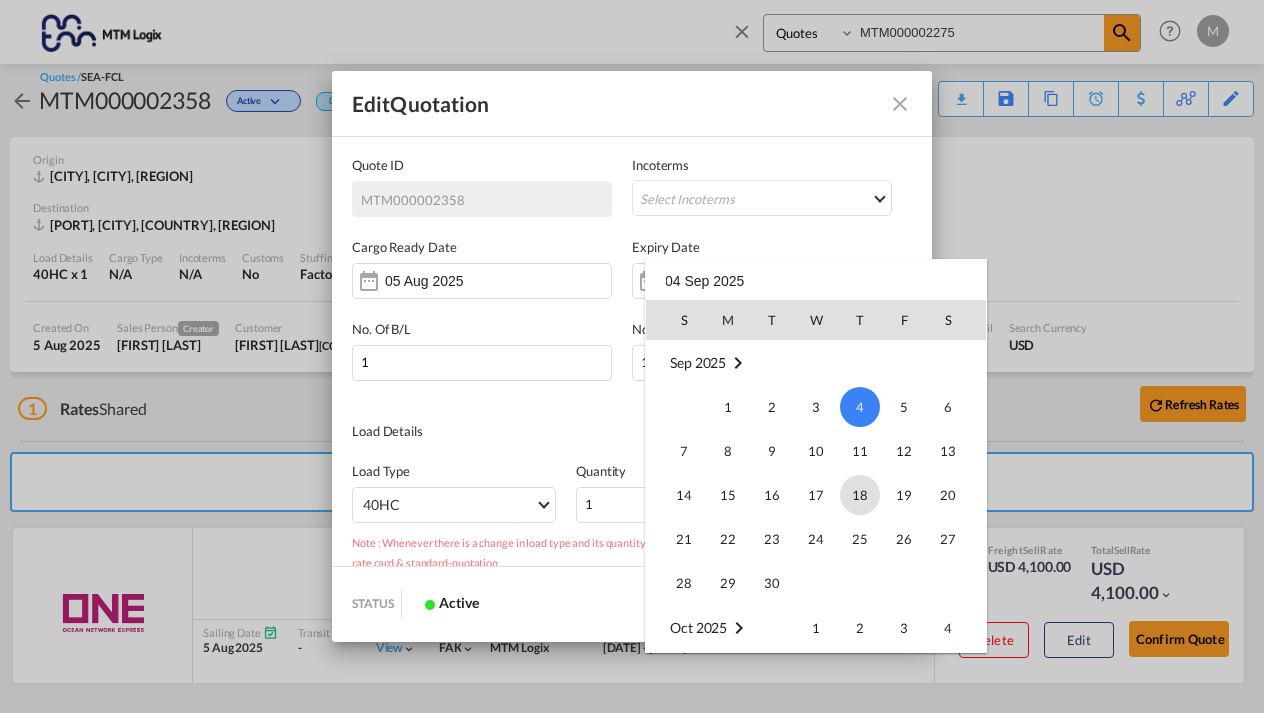 click on "18" at bounding box center (860, 495) 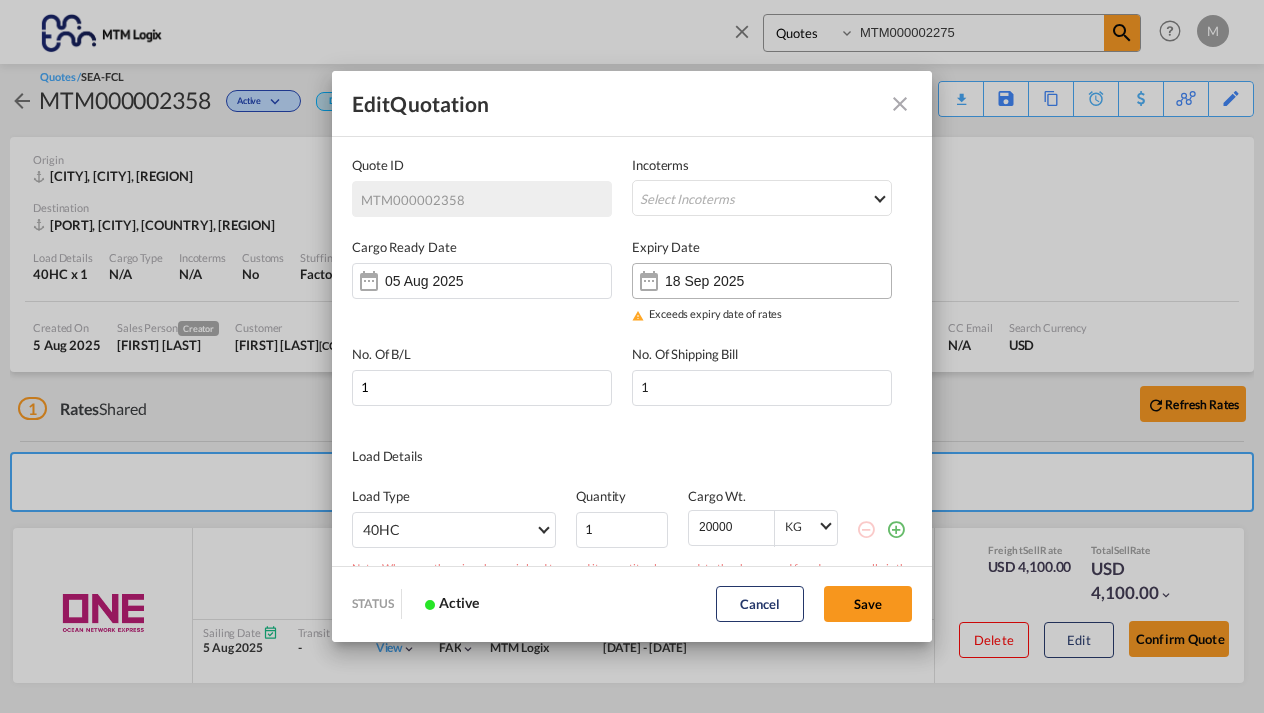 click on "18 Sep 2025" at bounding box center [728, 281] 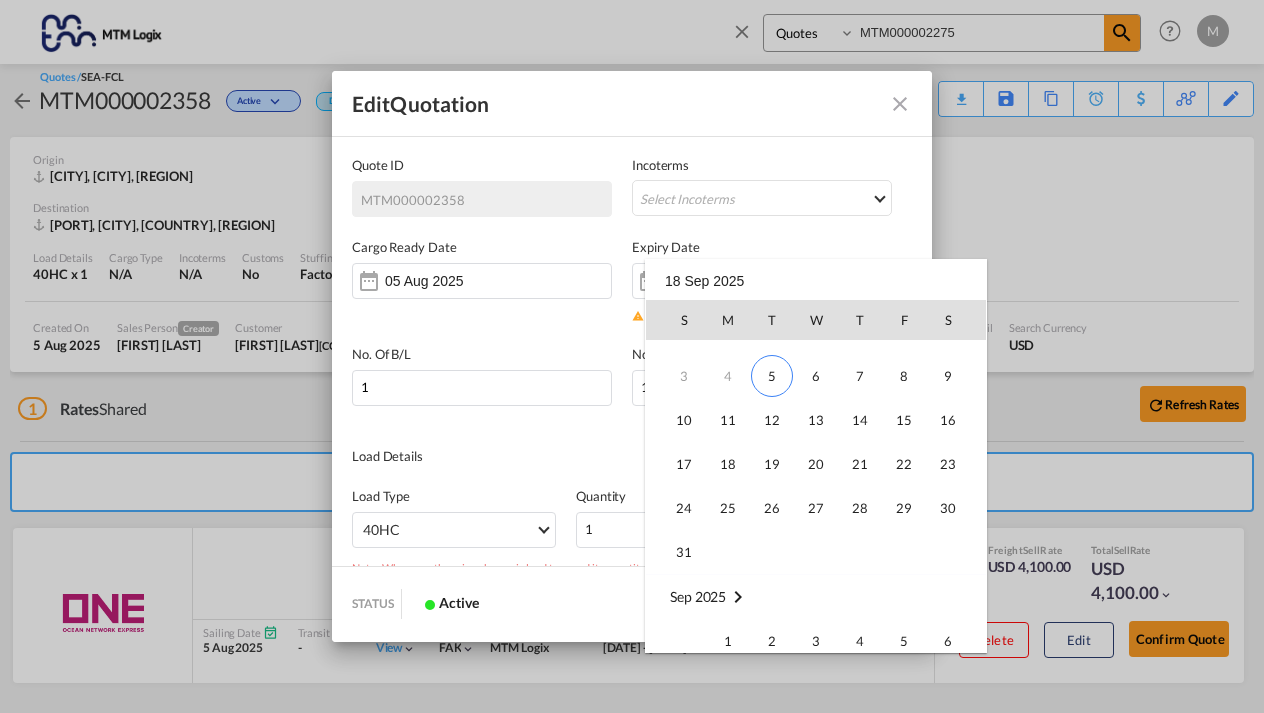 scroll, scrollTop: 30, scrollLeft: 0, axis: vertical 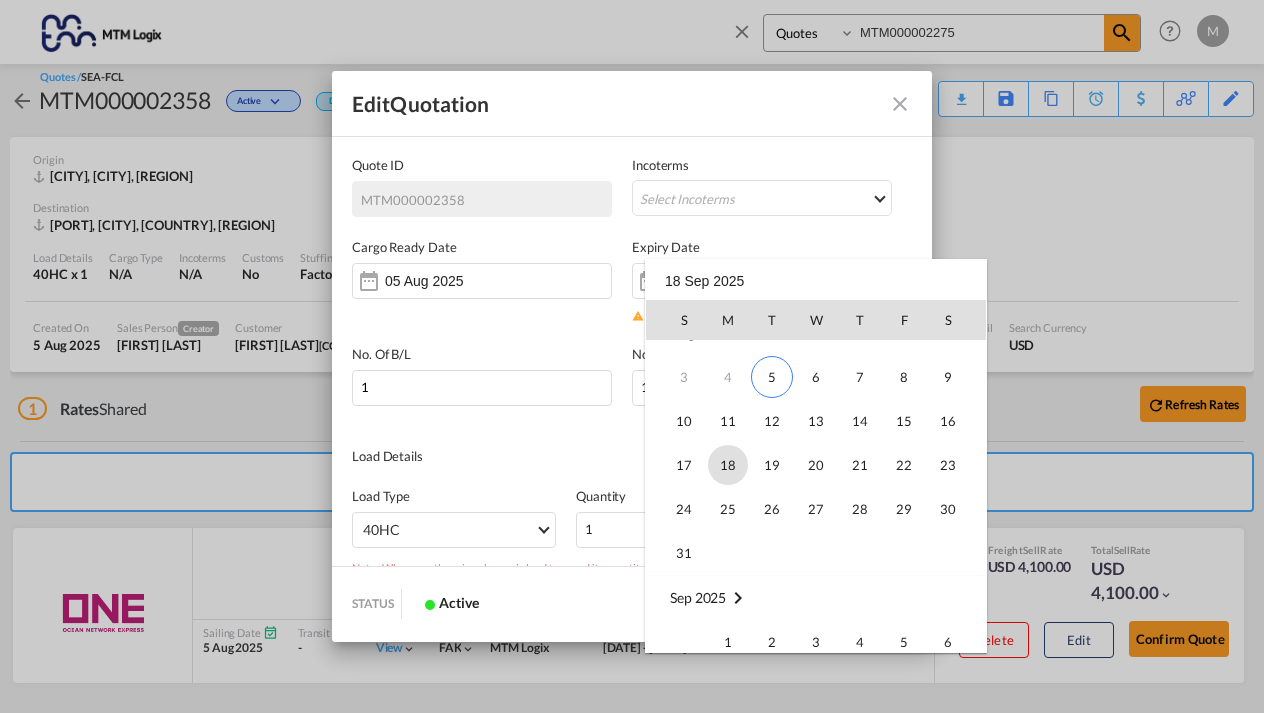 click on "18" at bounding box center (728, 465) 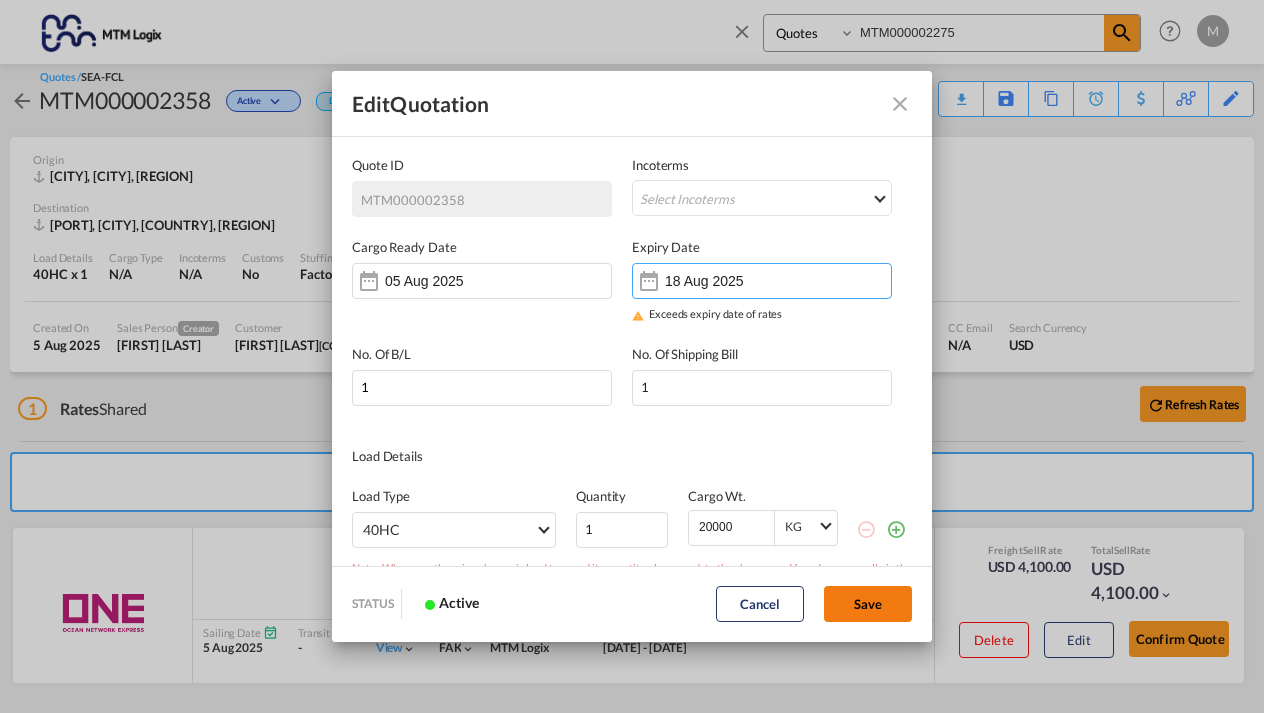 click on "Save" 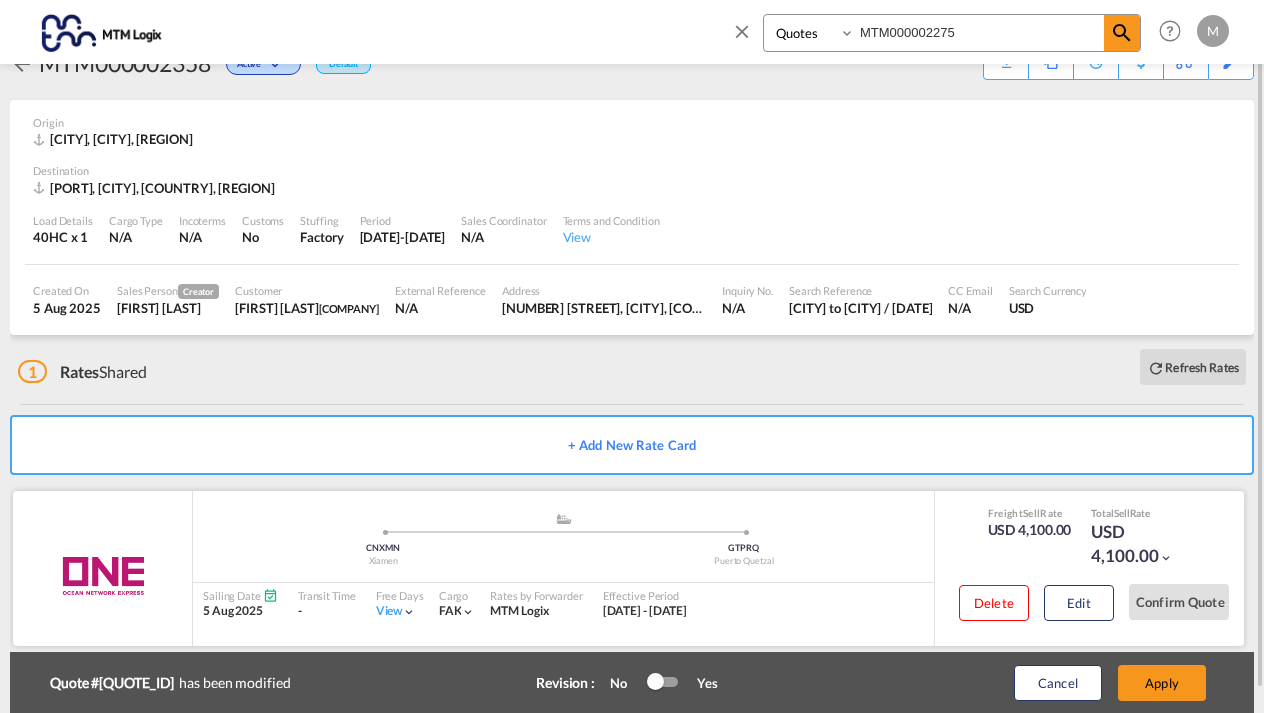 scroll, scrollTop: 58, scrollLeft: 0, axis: vertical 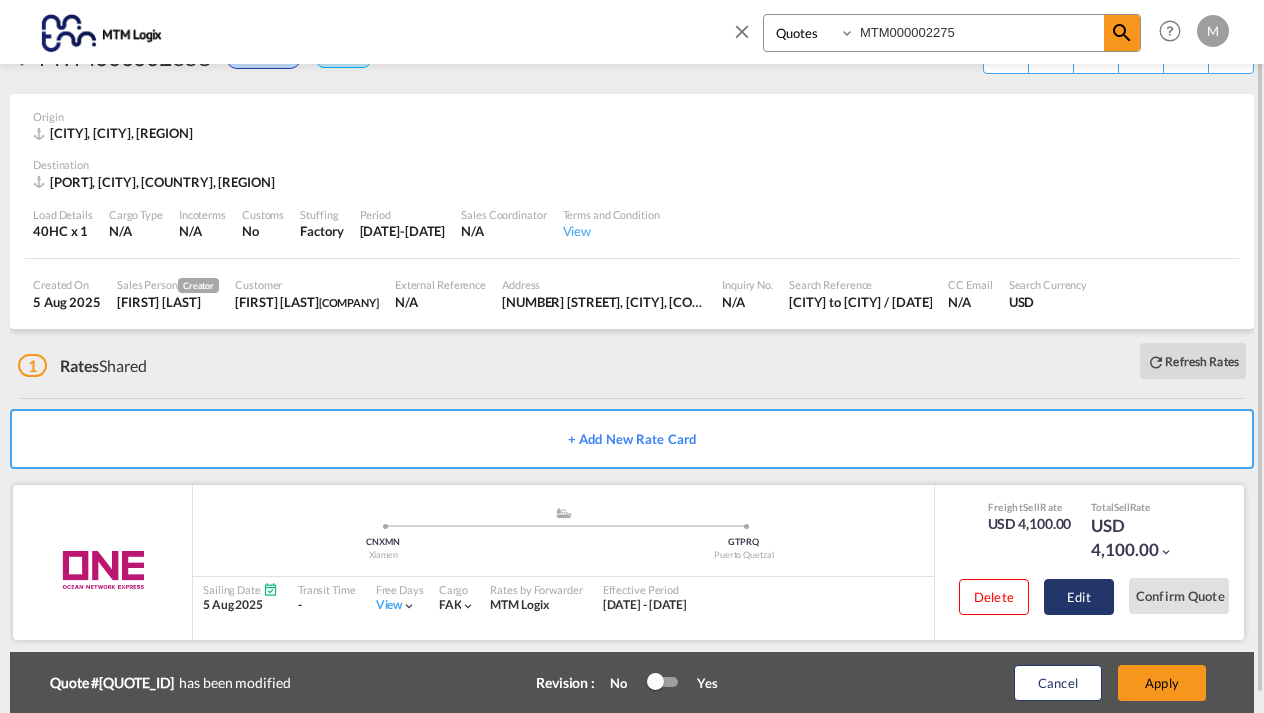 click on "Edit" at bounding box center (1079, 597) 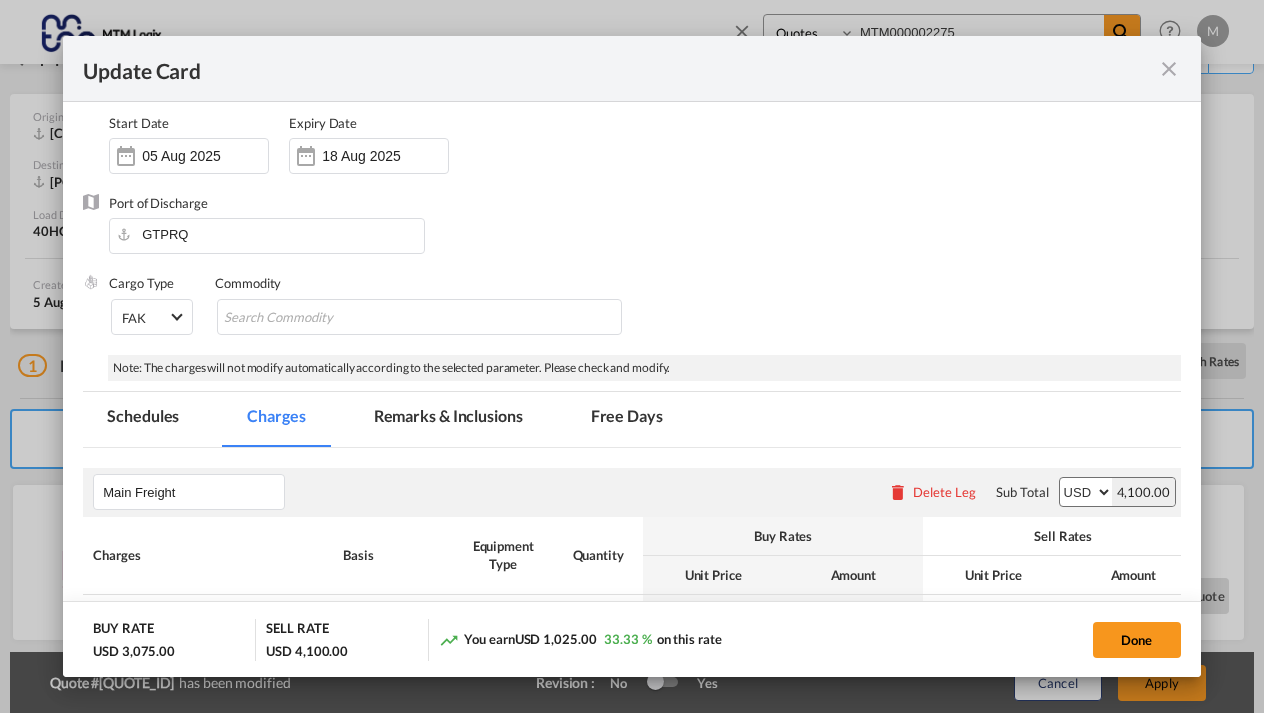 scroll, scrollTop: 200, scrollLeft: 0, axis: vertical 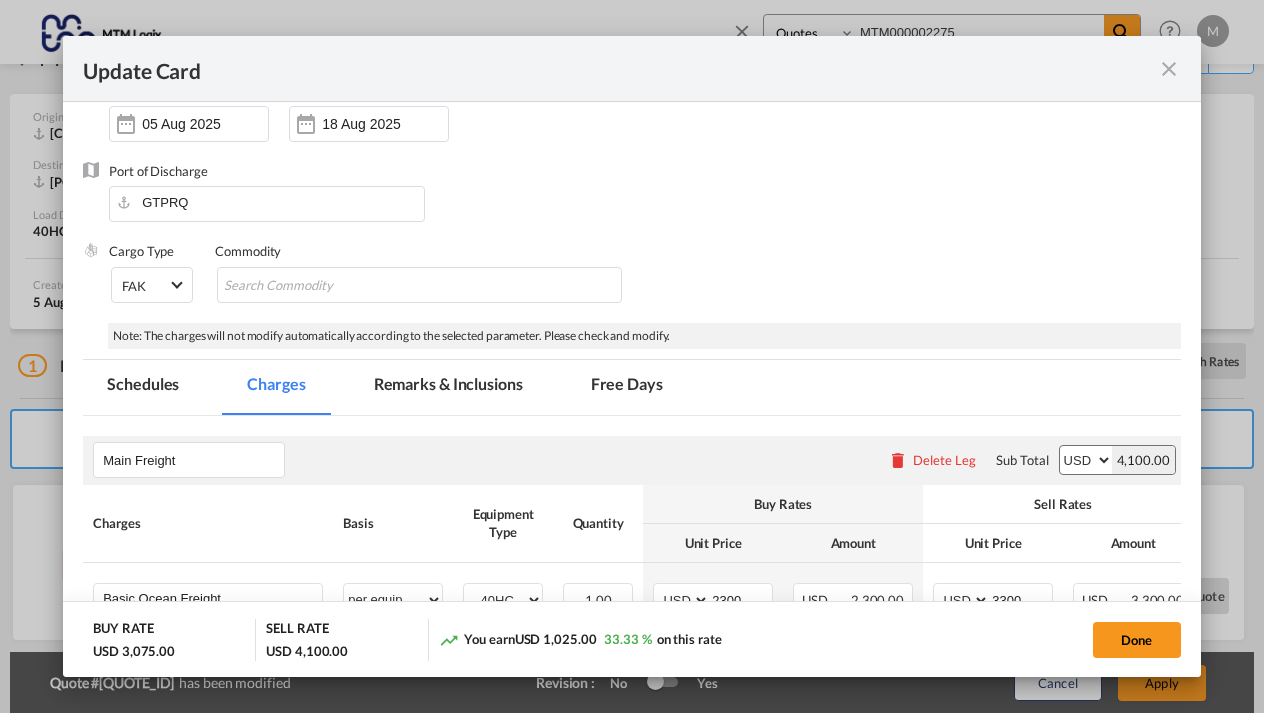 click on "Free Days" at bounding box center (627, 387) 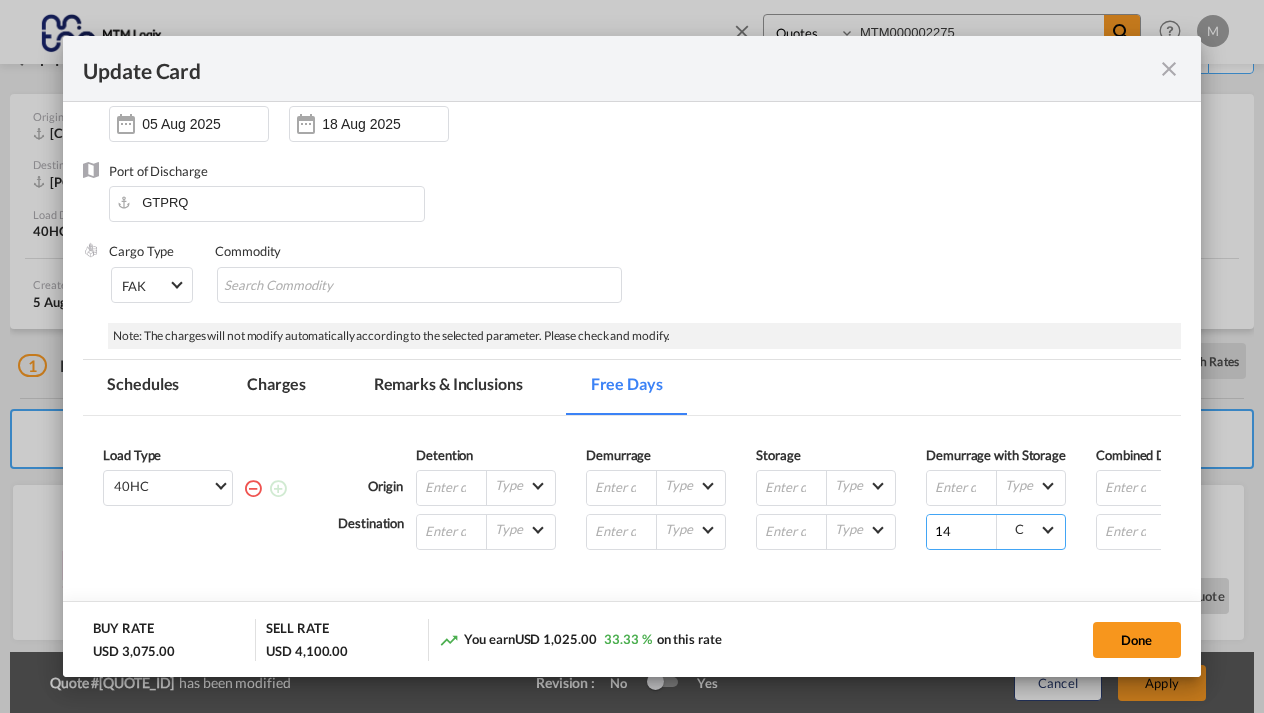 click on "14" at bounding box center (962, 532) 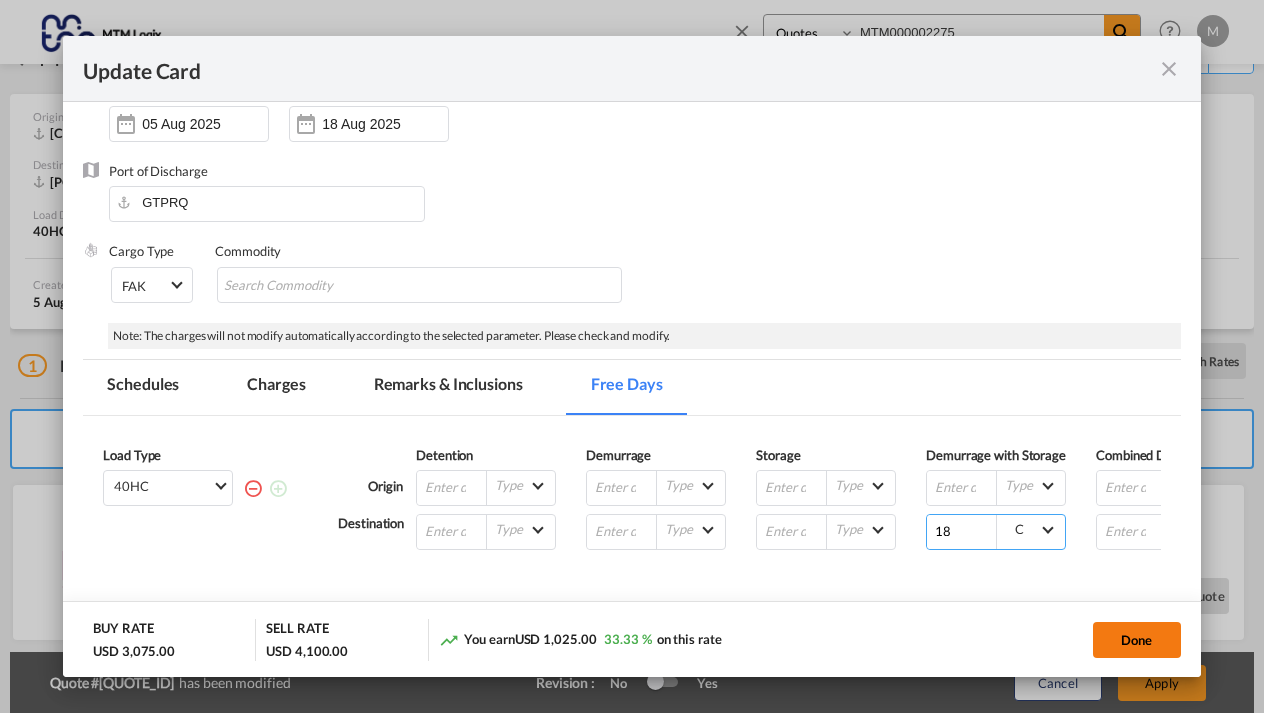type on "18" 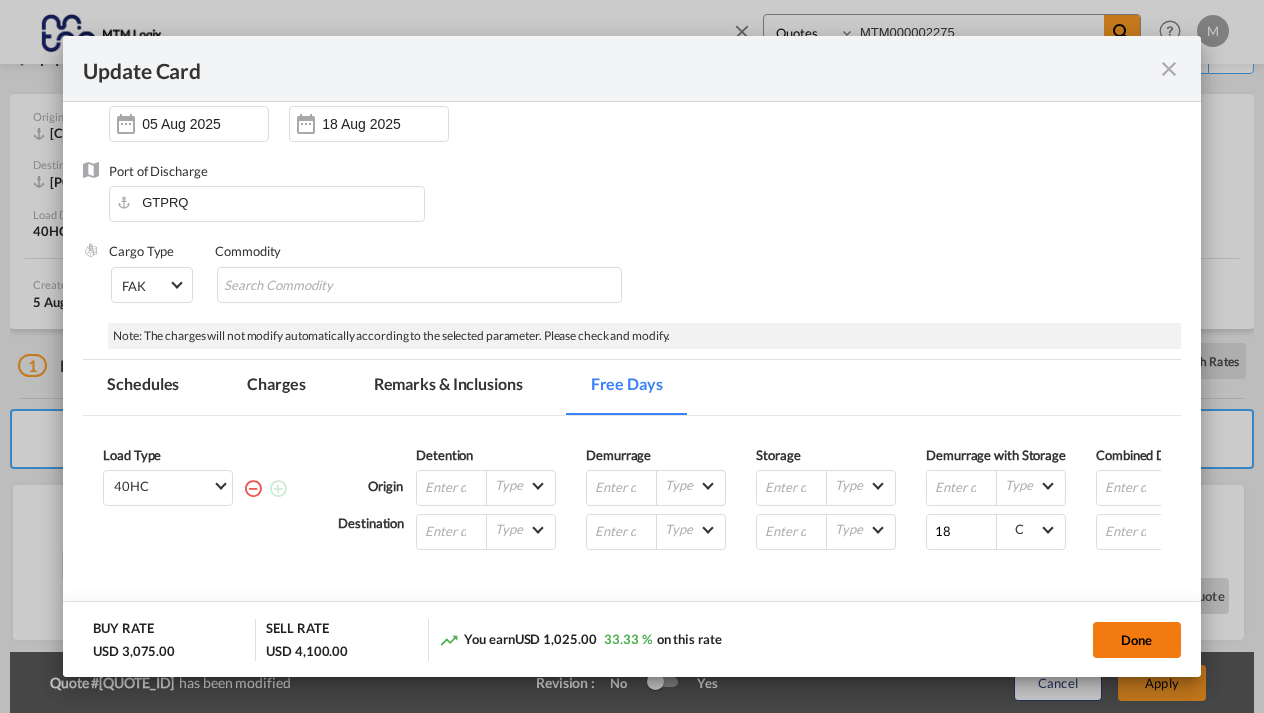 click on "Done" 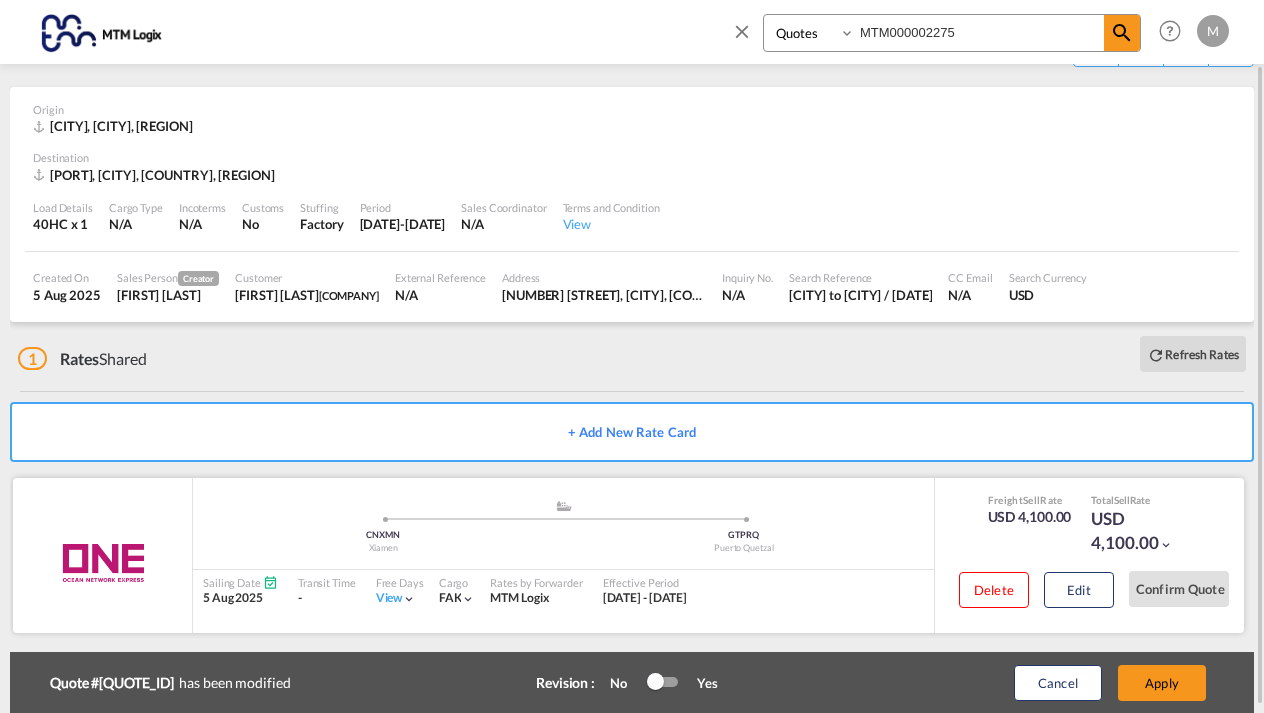 scroll, scrollTop: 68, scrollLeft: 0, axis: vertical 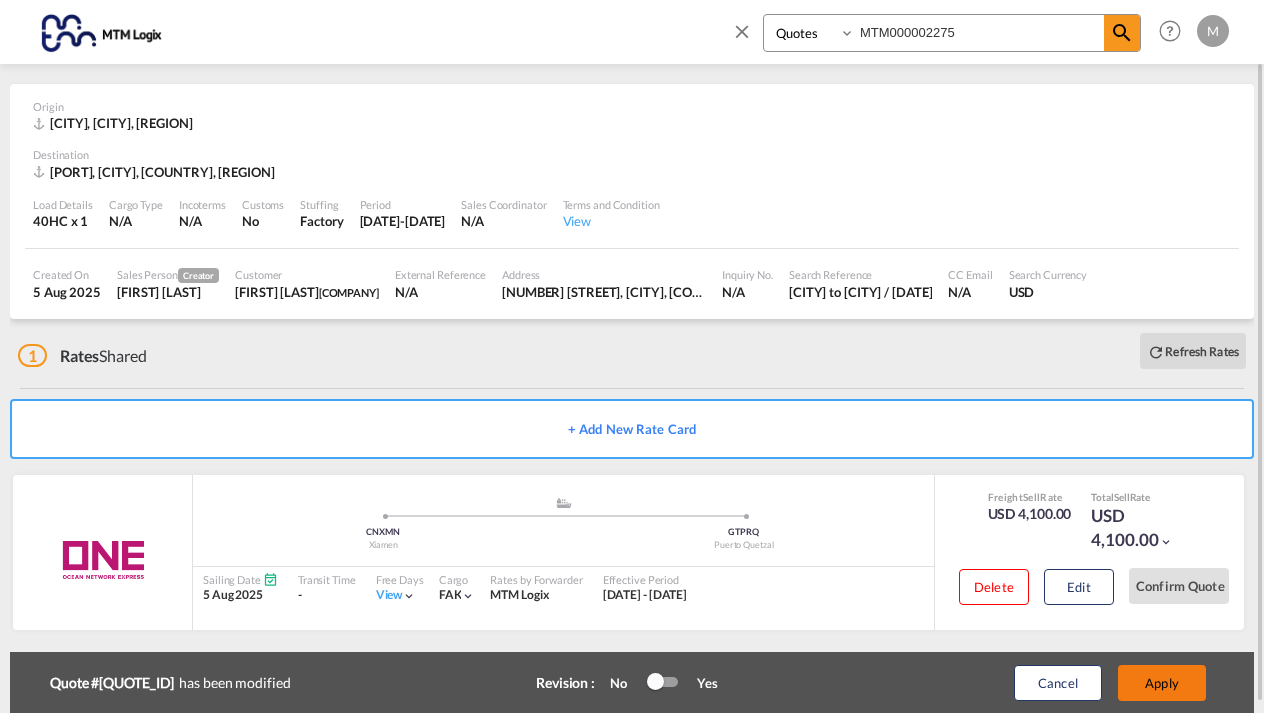 click on "Apply" at bounding box center [1162, 683] 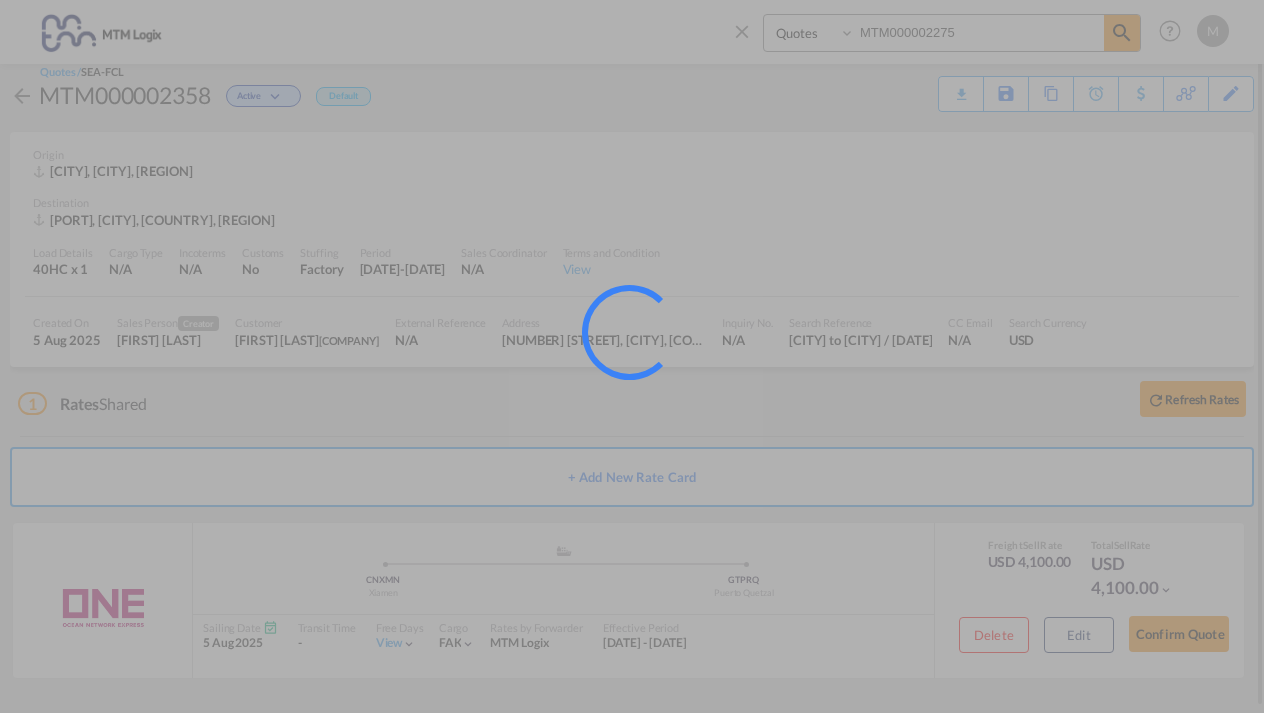 scroll, scrollTop: 15, scrollLeft: 0, axis: vertical 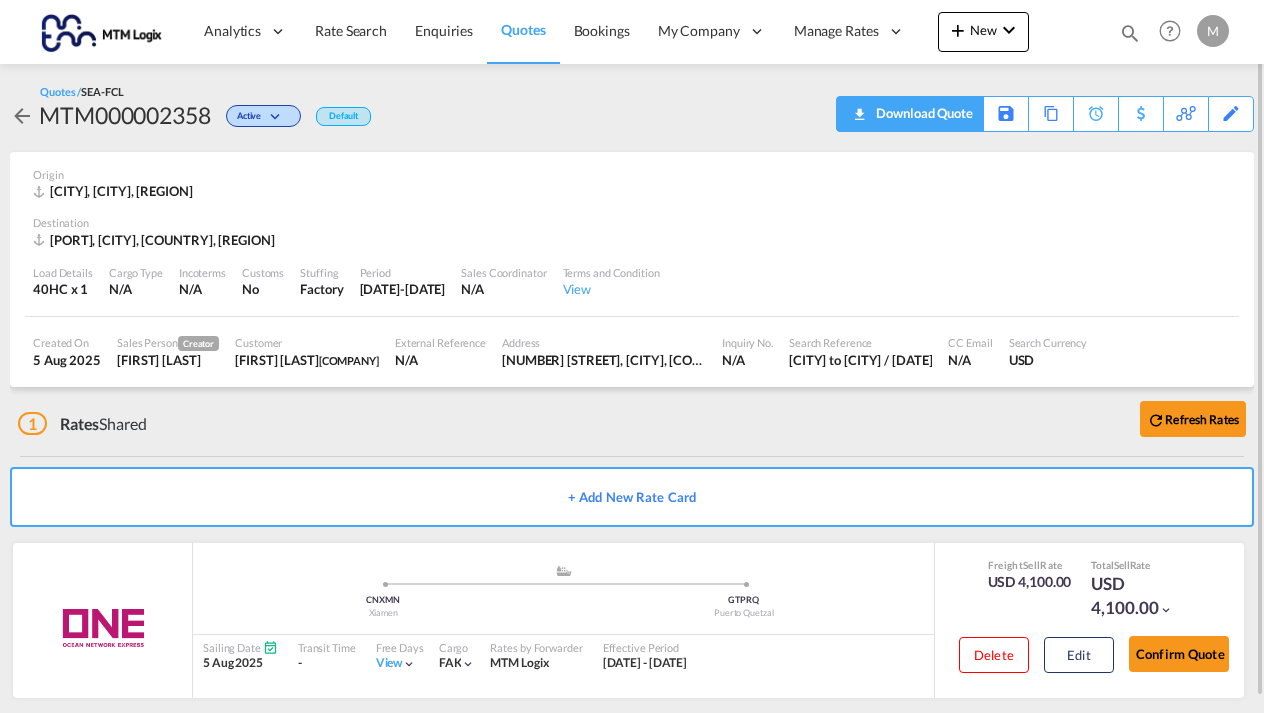 click on "Download Quote" at bounding box center (922, 113) 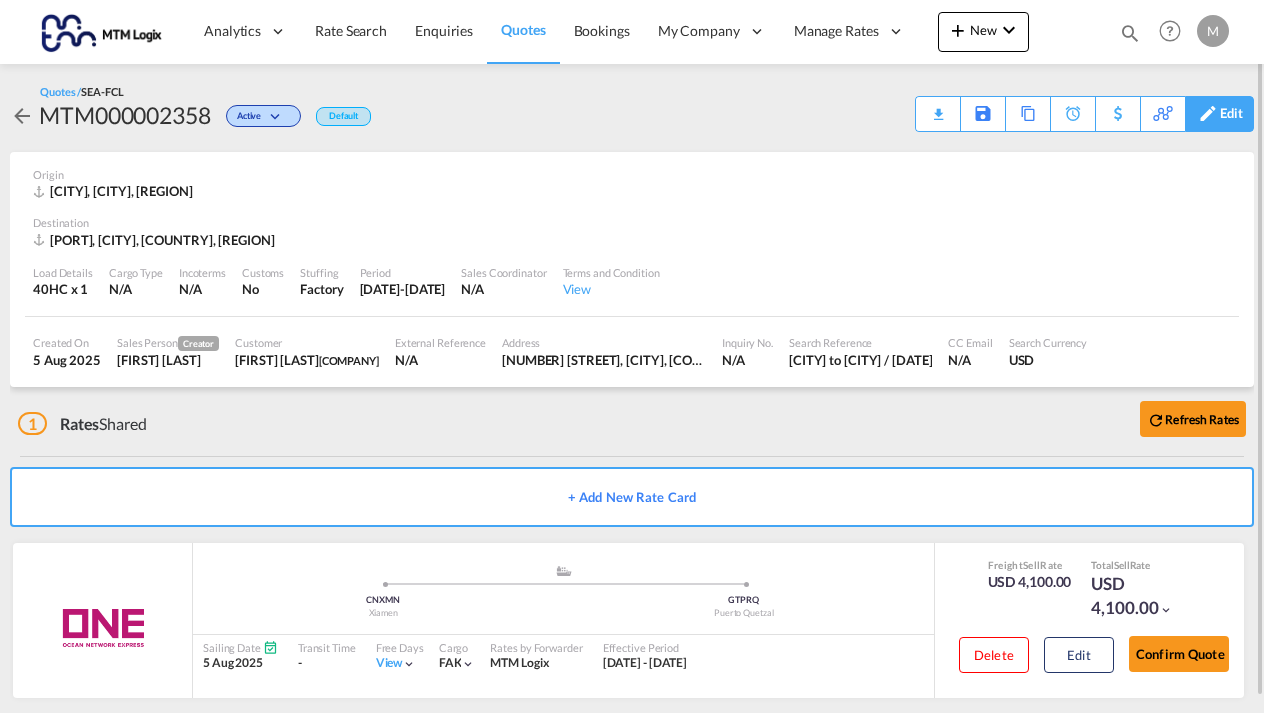 click on "Edit" at bounding box center (1231, 114) 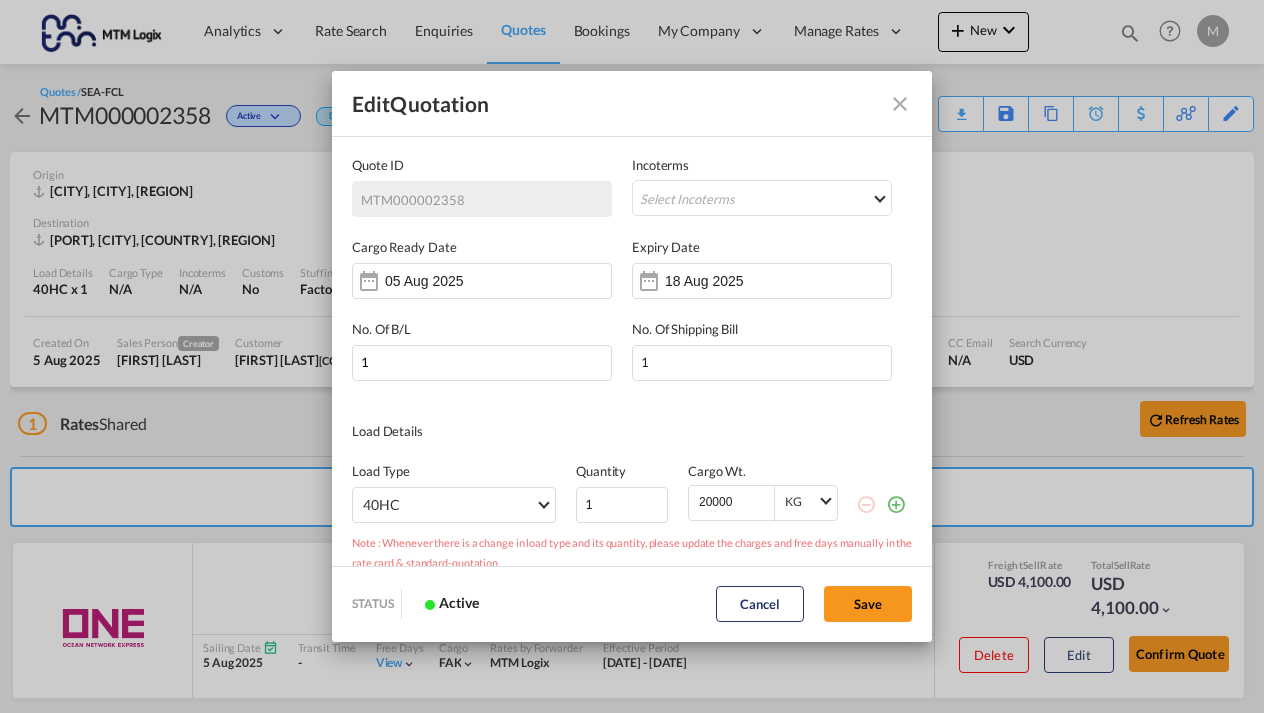 click at bounding box center [900, 104] 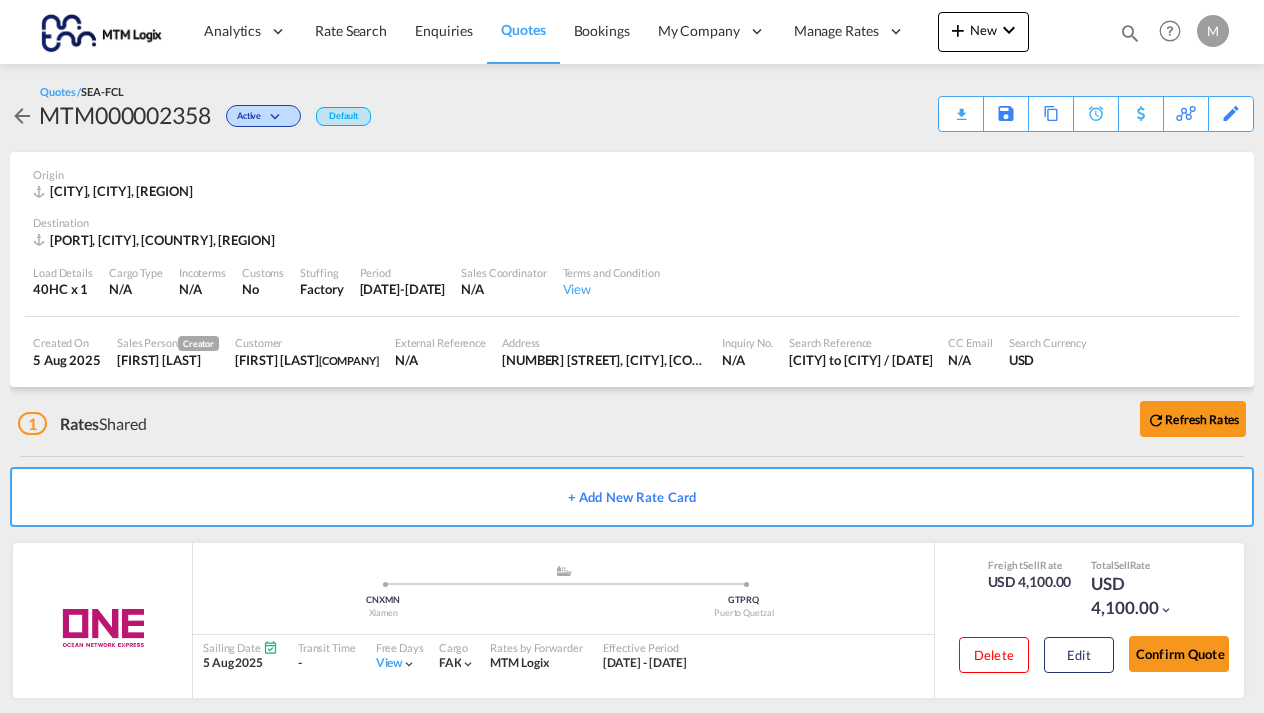 scroll, scrollTop: 0, scrollLeft: 0, axis: both 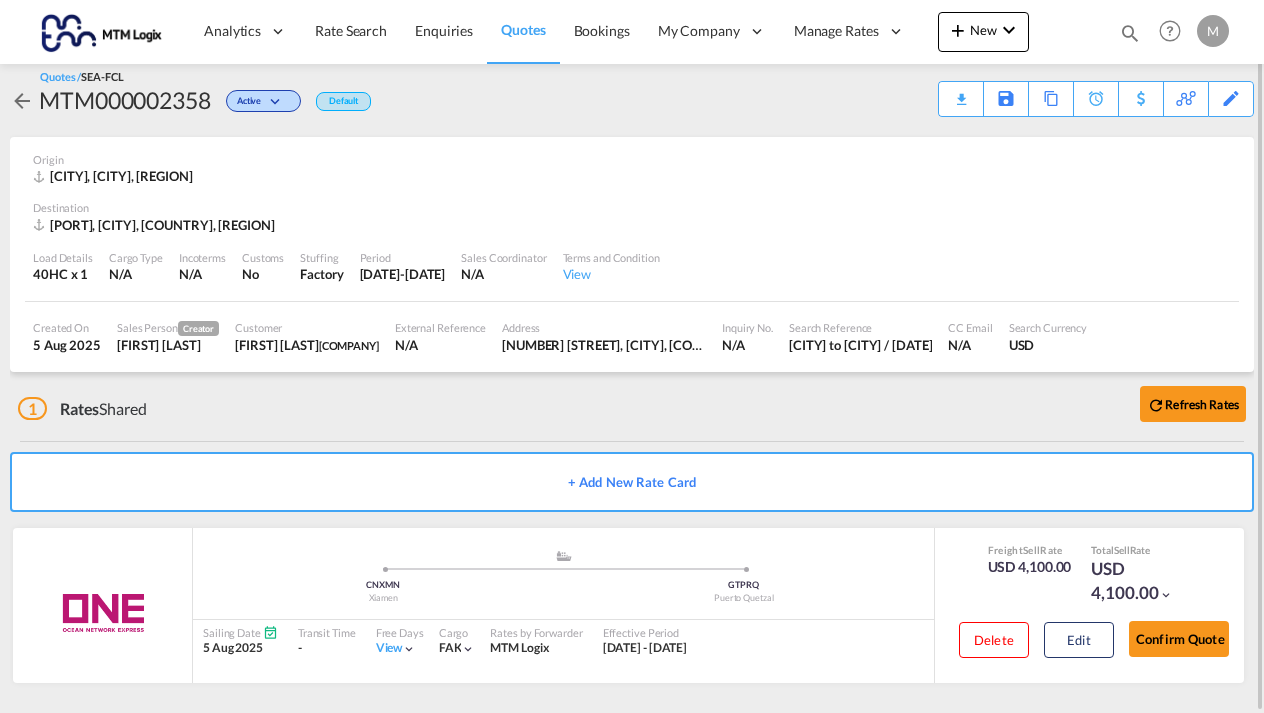 click at bounding box center (1130, 33) 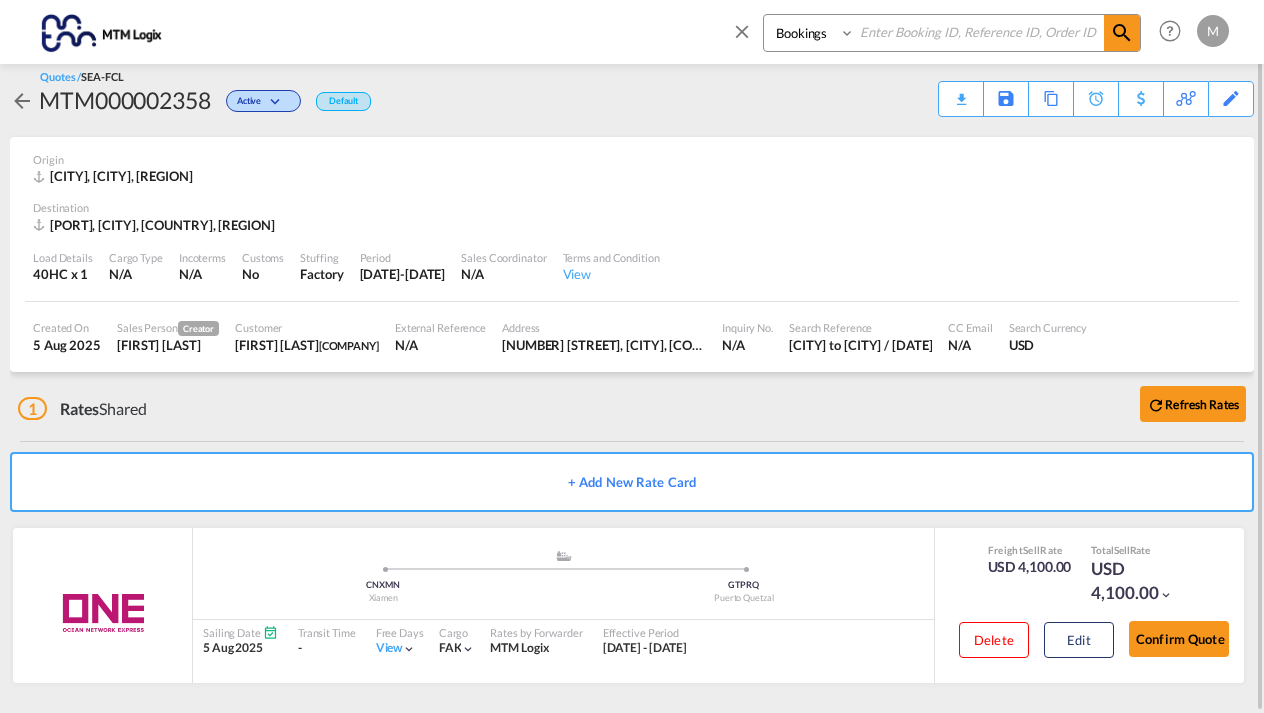 select on "Quotes" 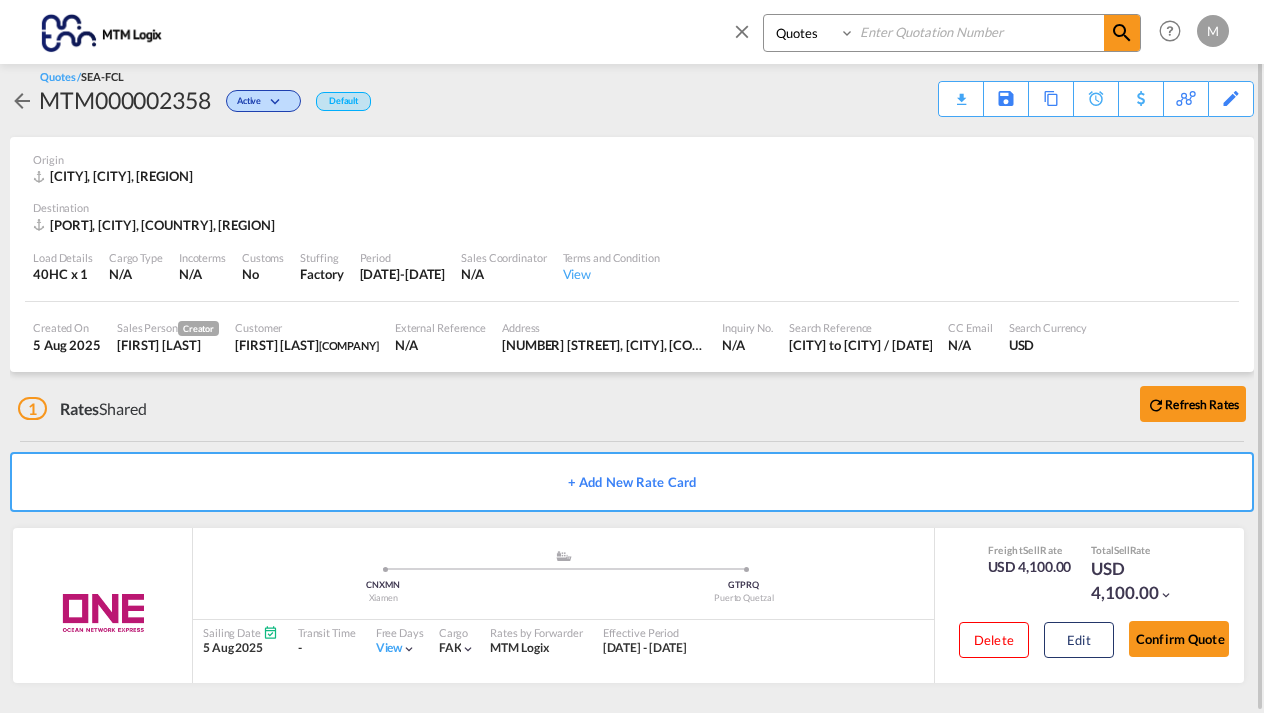 click at bounding box center [979, 32] 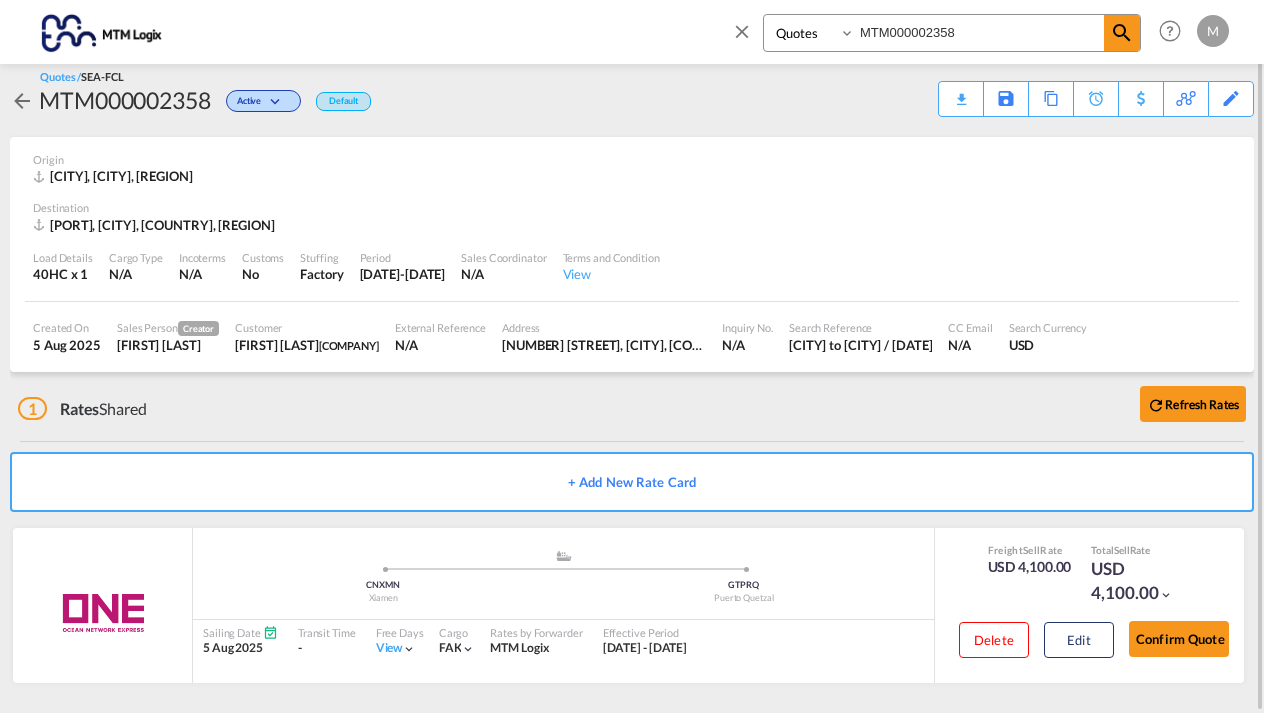 type on "MTM000002358" 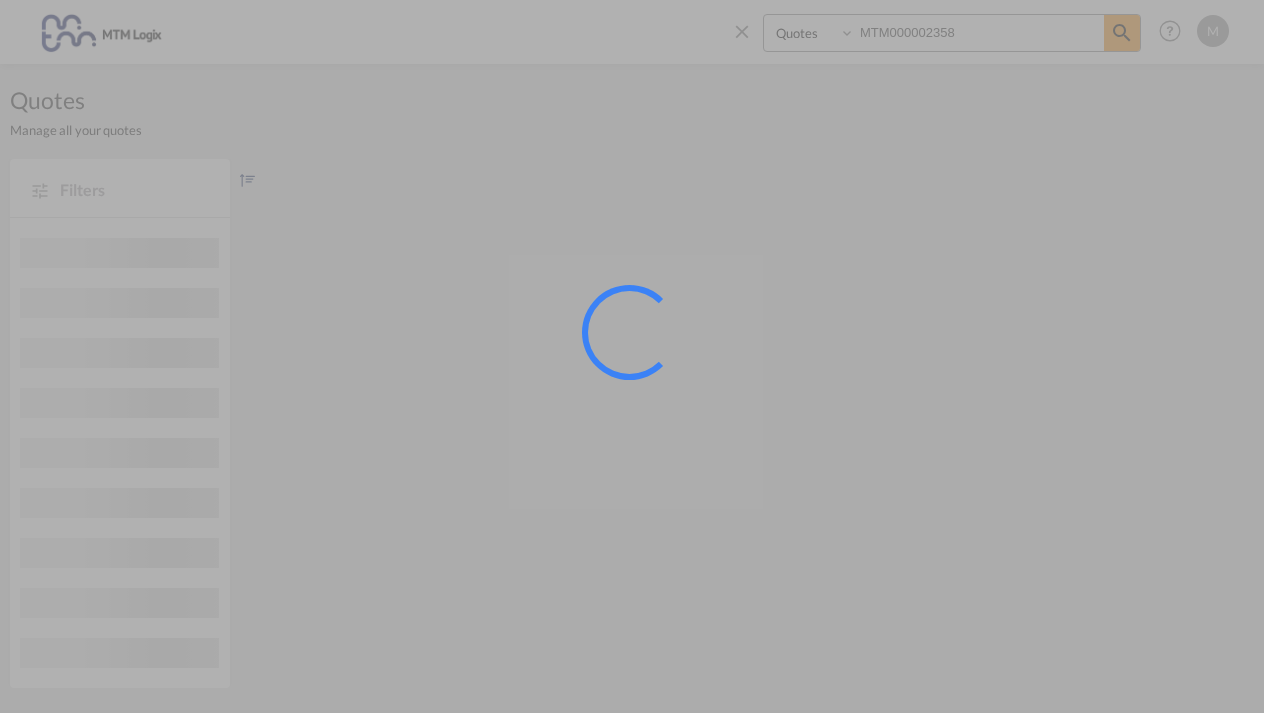 scroll, scrollTop: 0, scrollLeft: 0, axis: both 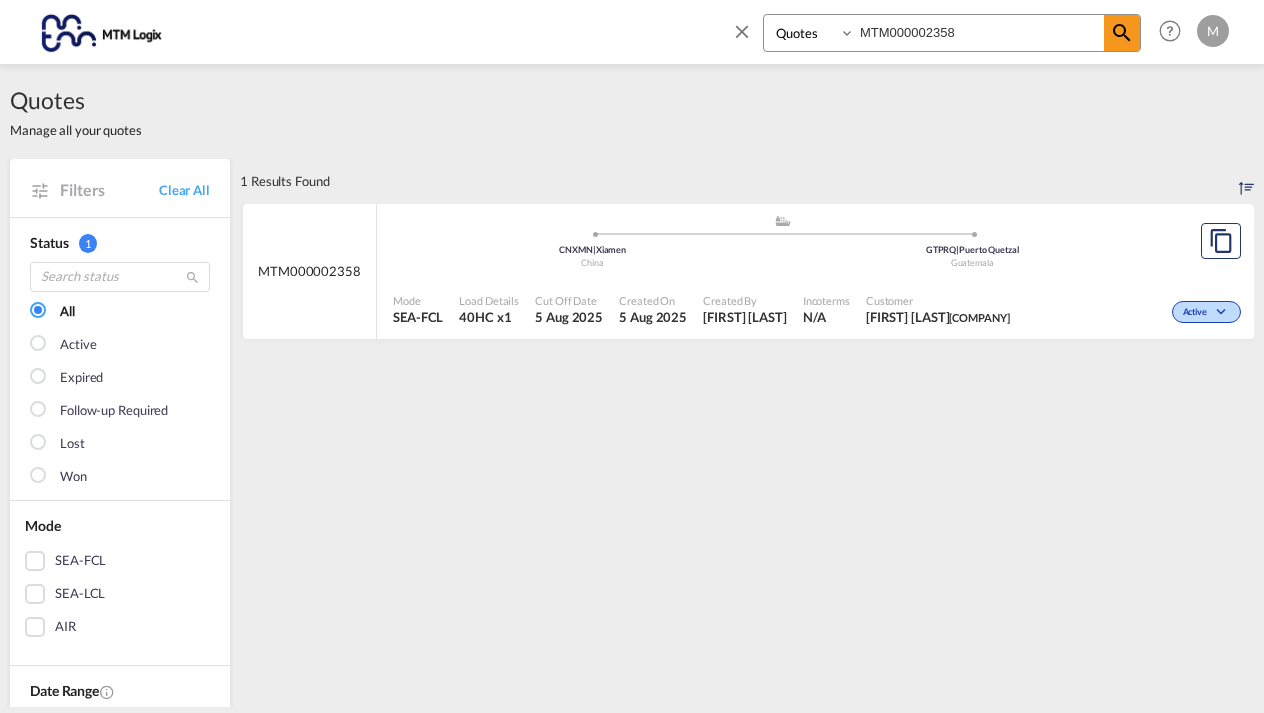click at bounding box center (973, 234) 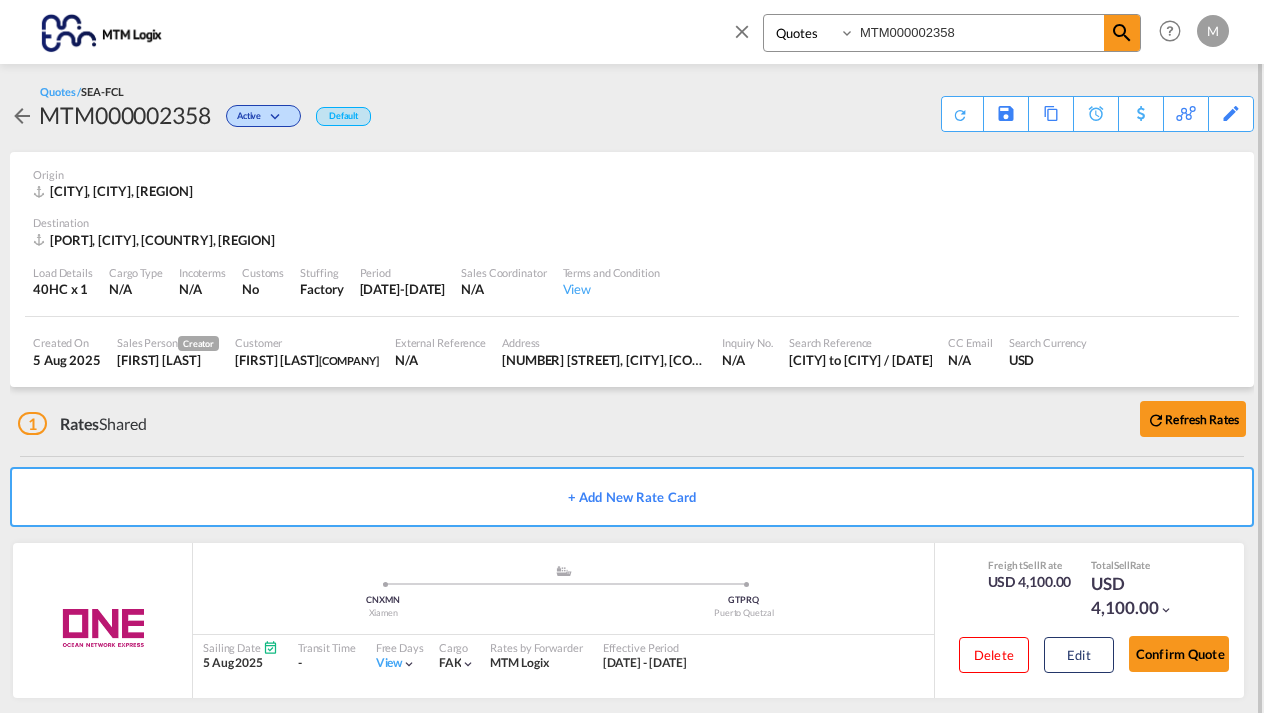 scroll, scrollTop: 1, scrollLeft: 0, axis: vertical 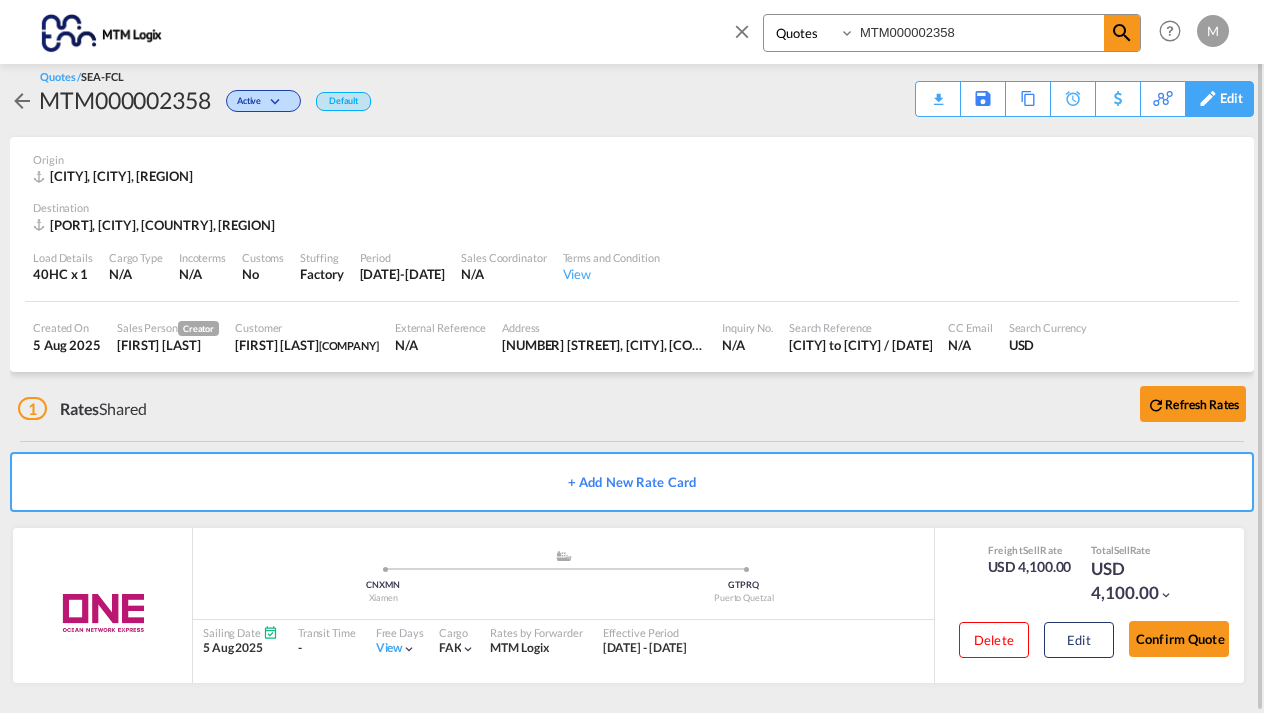 click on "Edit" at bounding box center [1231, 99] 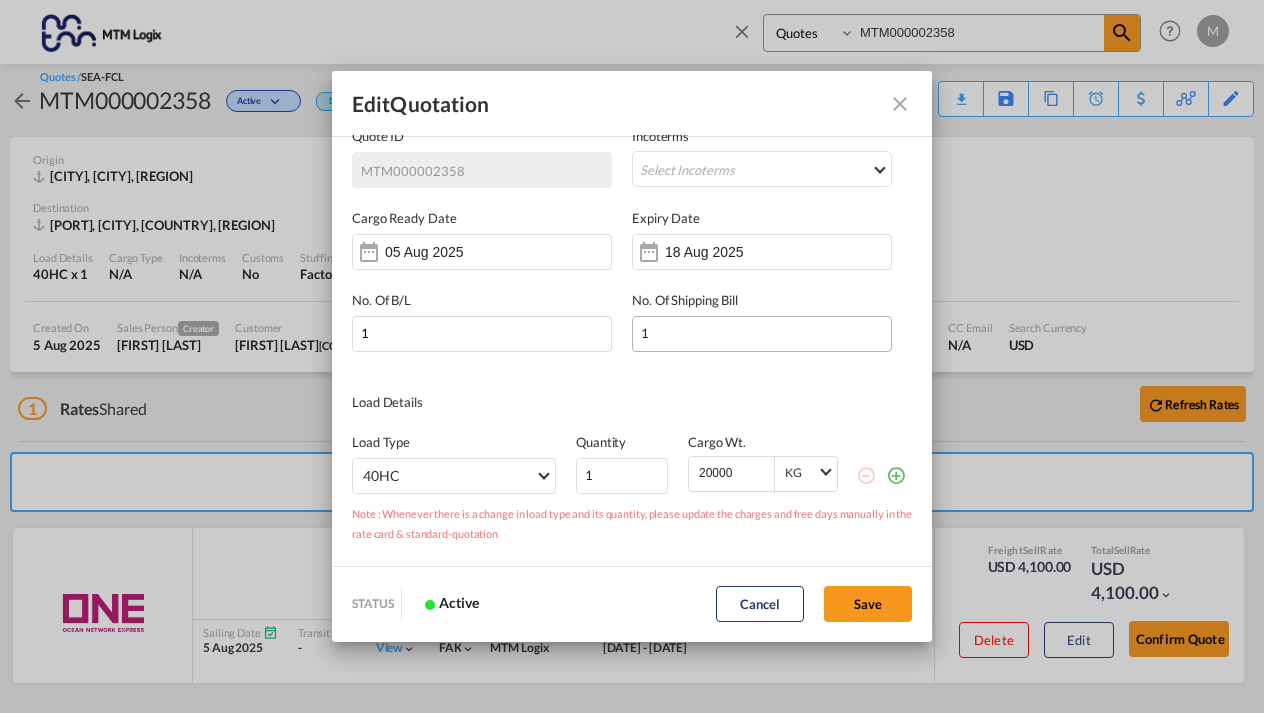 scroll, scrollTop: 0, scrollLeft: 0, axis: both 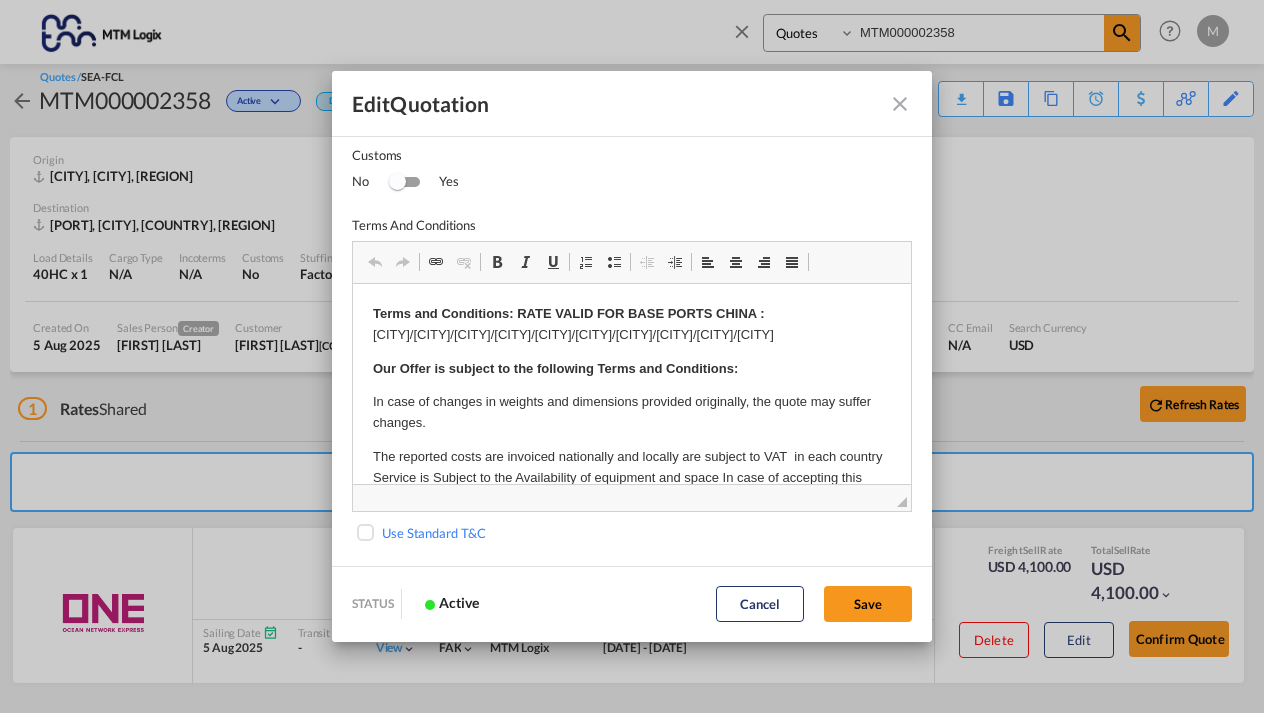 click at bounding box center [900, 104] 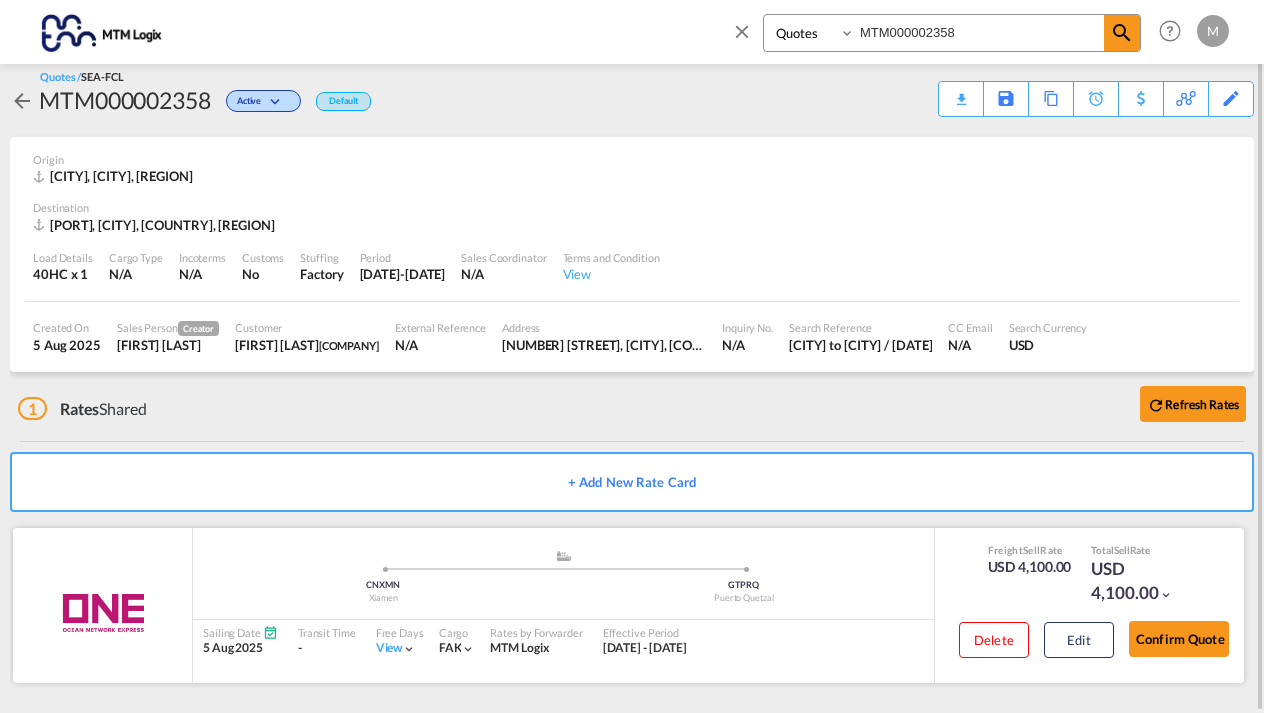 scroll, scrollTop: 0, scrollLeft: 0, axis: both 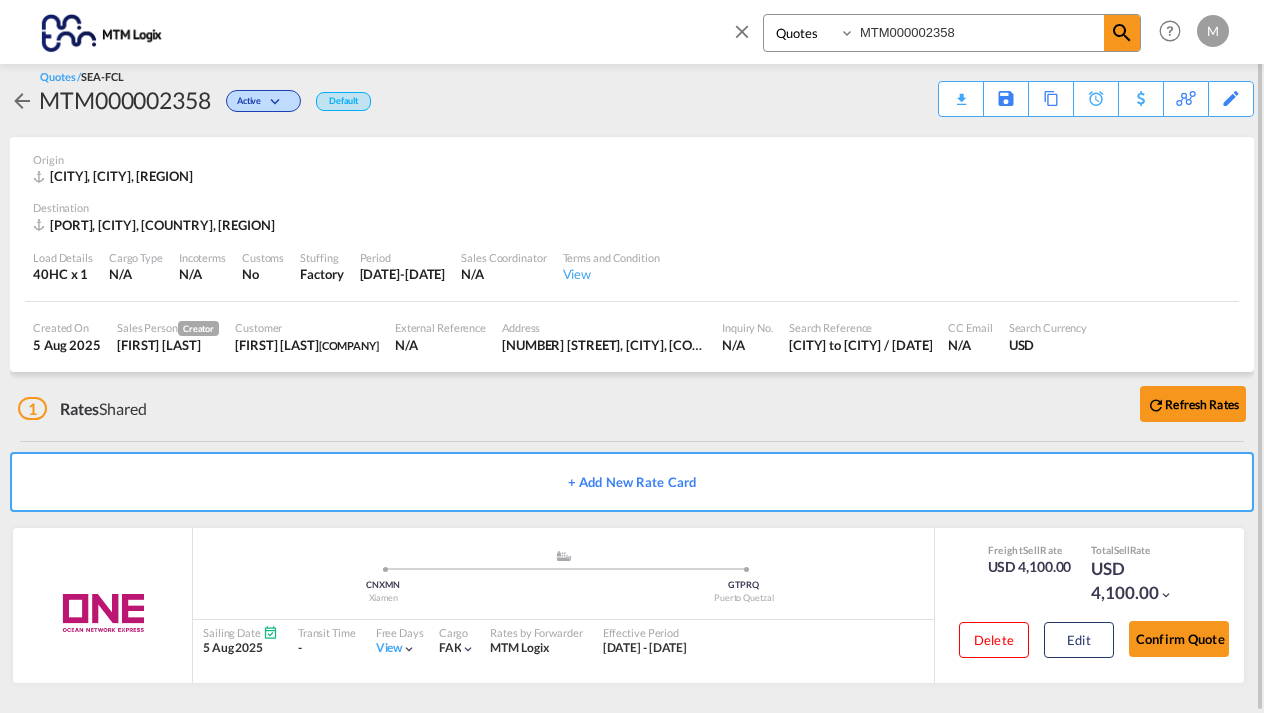click on "MTM000002358" at bounding box center [979, 32] 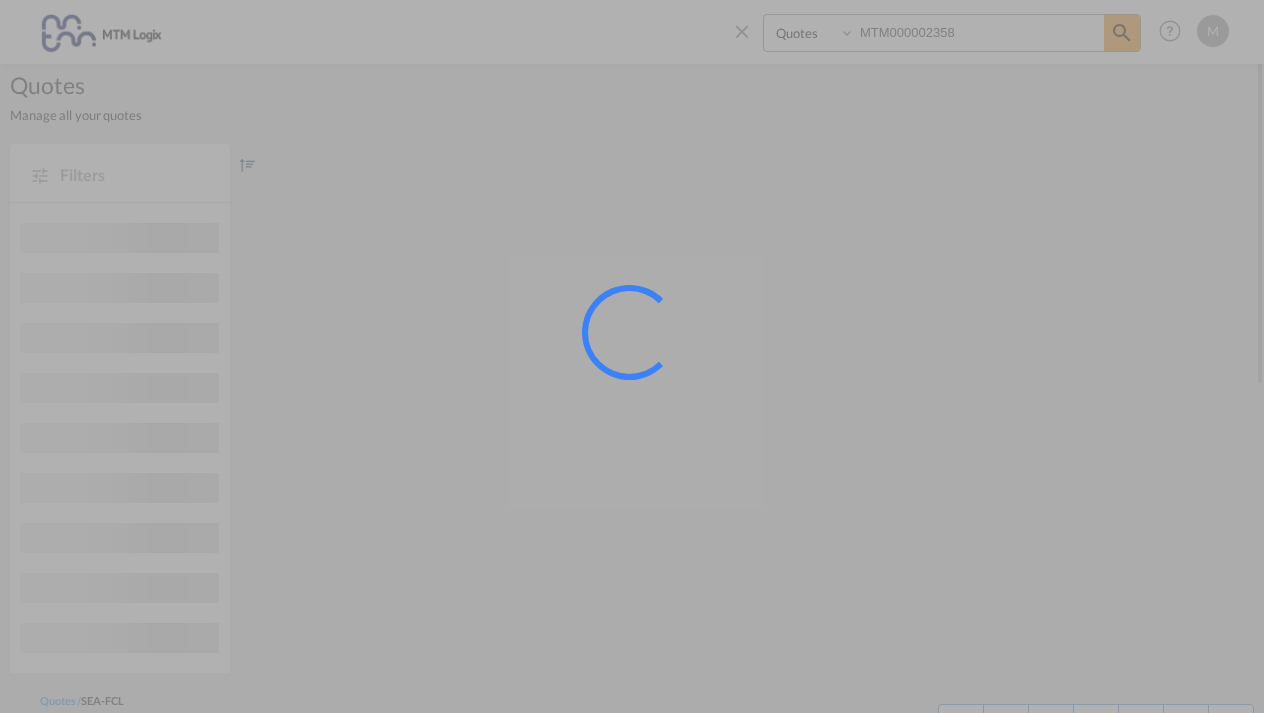 scroll, scrollTop: 0, scrollLeft: 0, axis: both 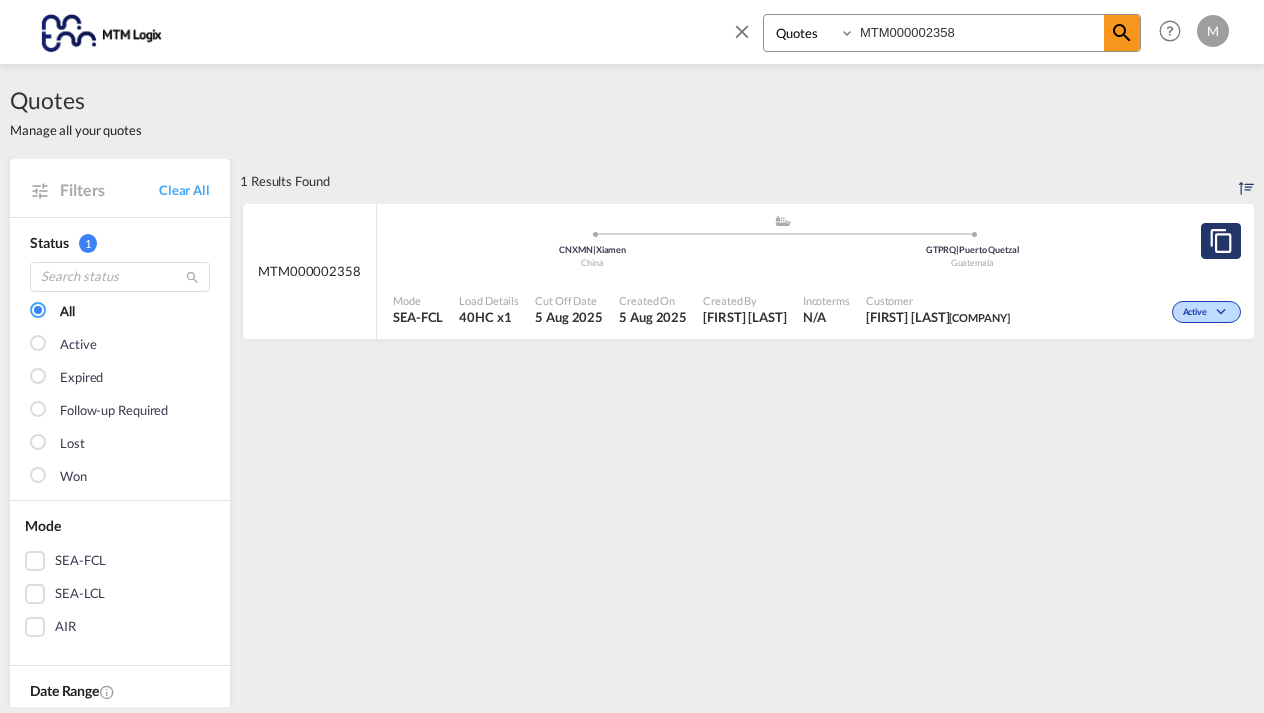 click at bounding box center [1221, 241] 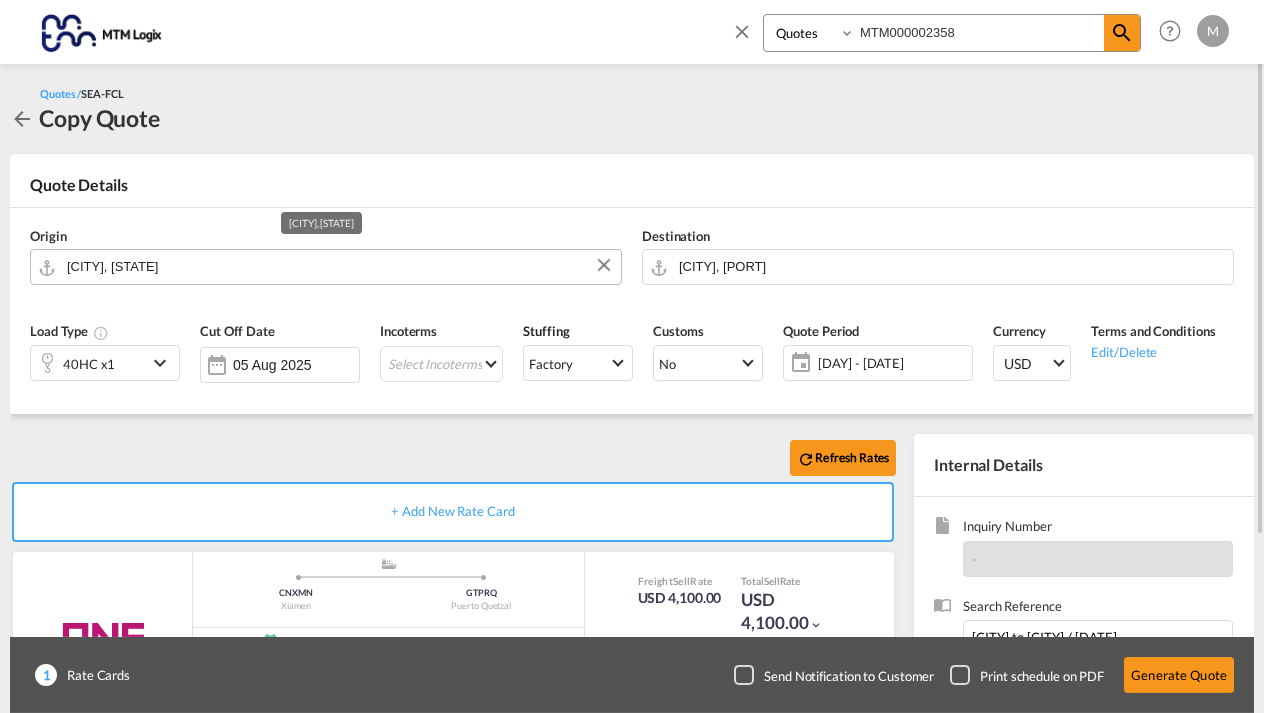 click on "[CITY], [STATE]" at bounding box center [339, 266] 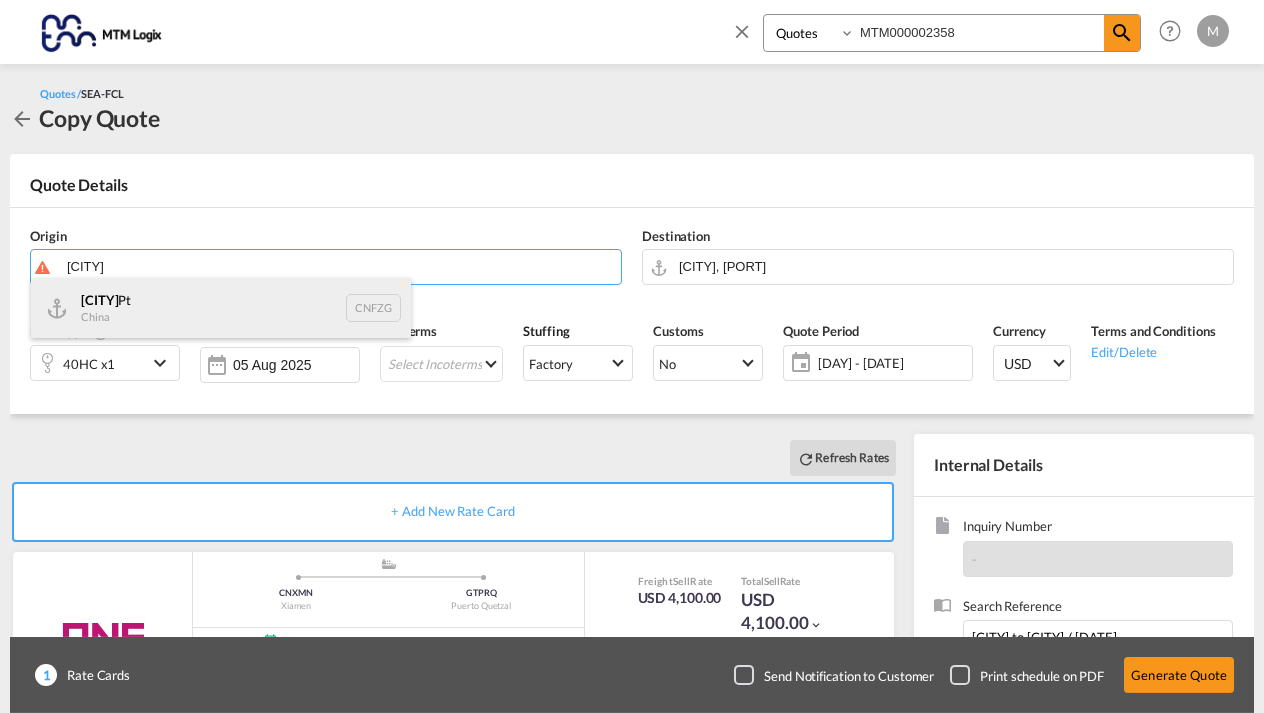 click on "[CITY]  Pt [COUNTRY]
[PORT]" at bounding box center [221, 308] 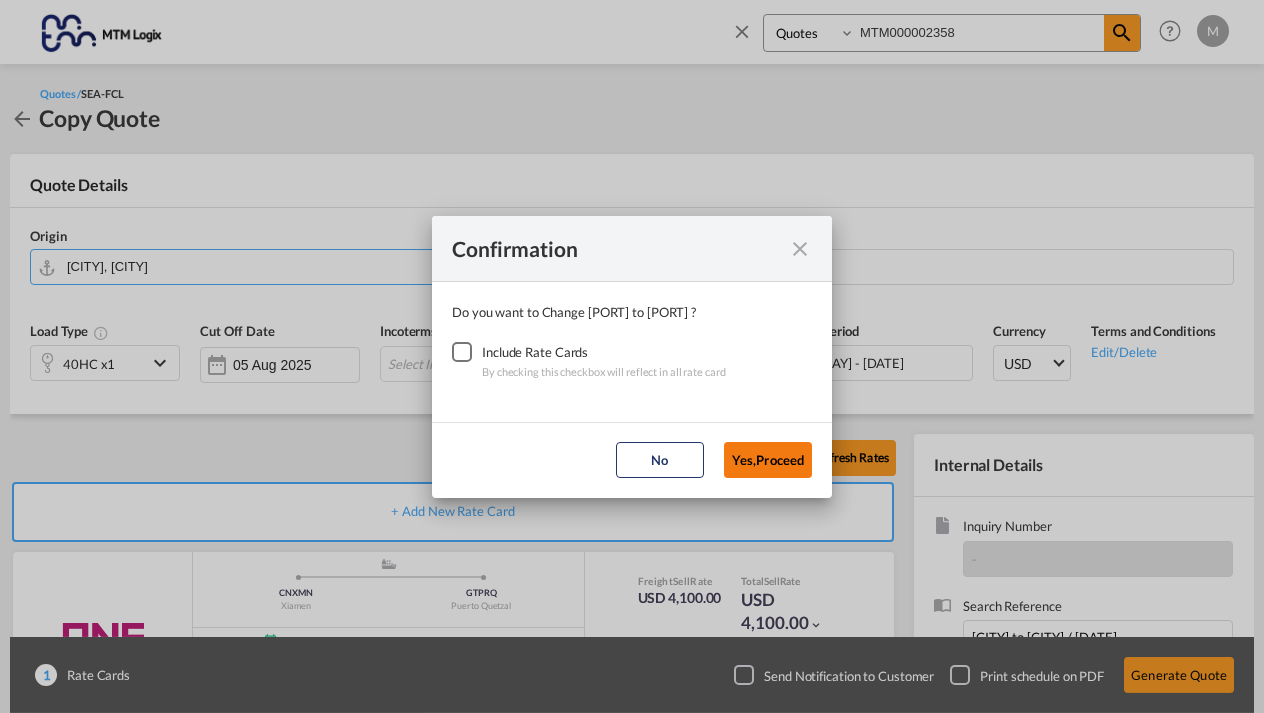 click on "Yes,Proceed" at bounding box center [768, 460] 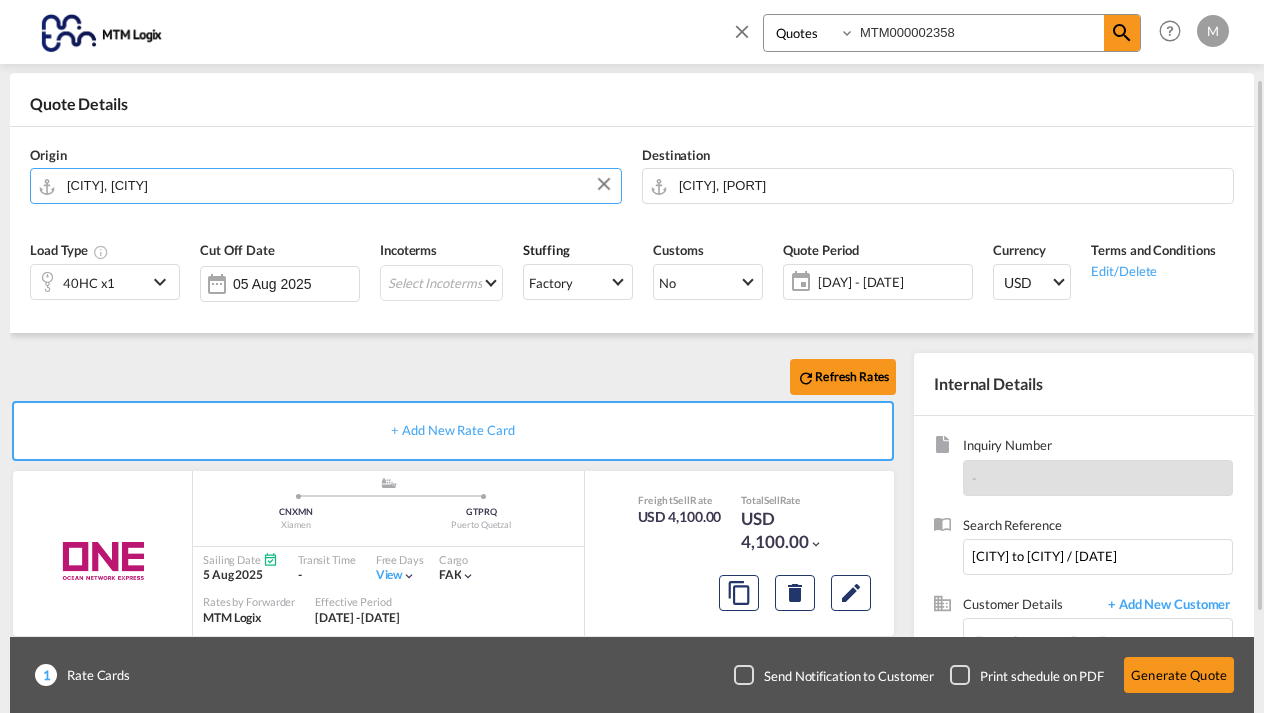 scroll, scrollTop: 106, scrollLeft: 0, axis: vertical 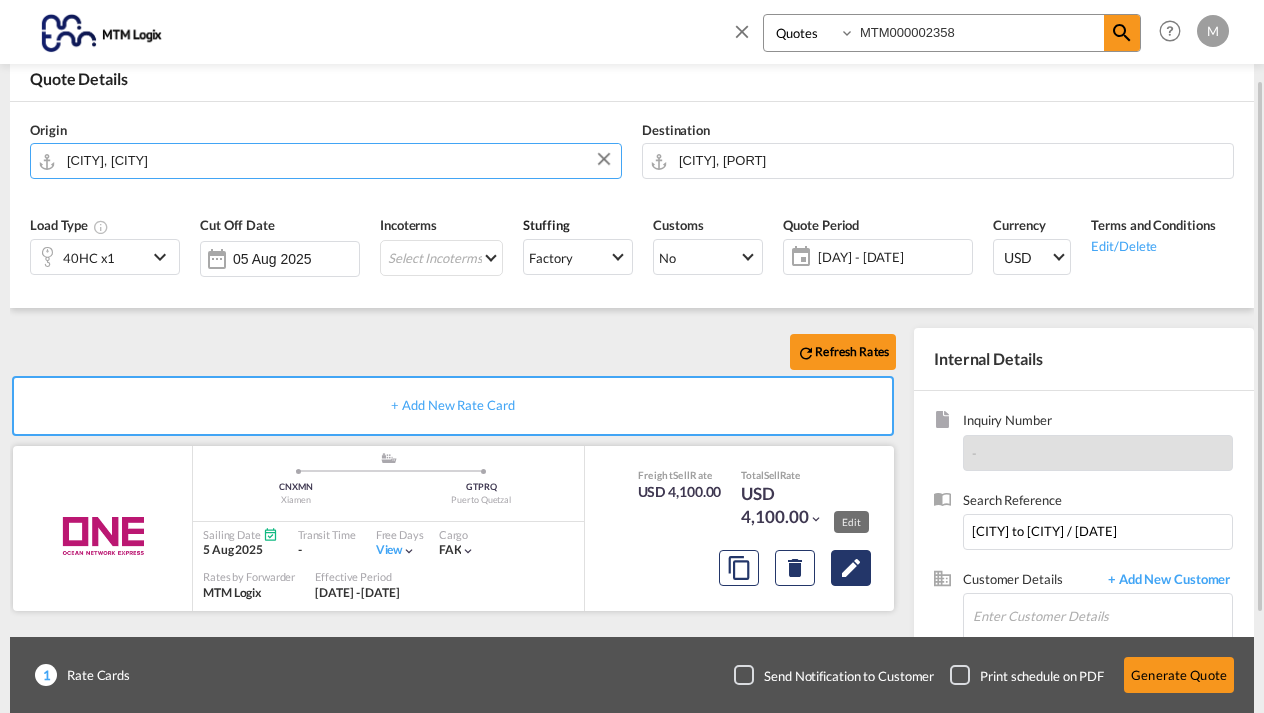 click at bounding box center [851, 568] 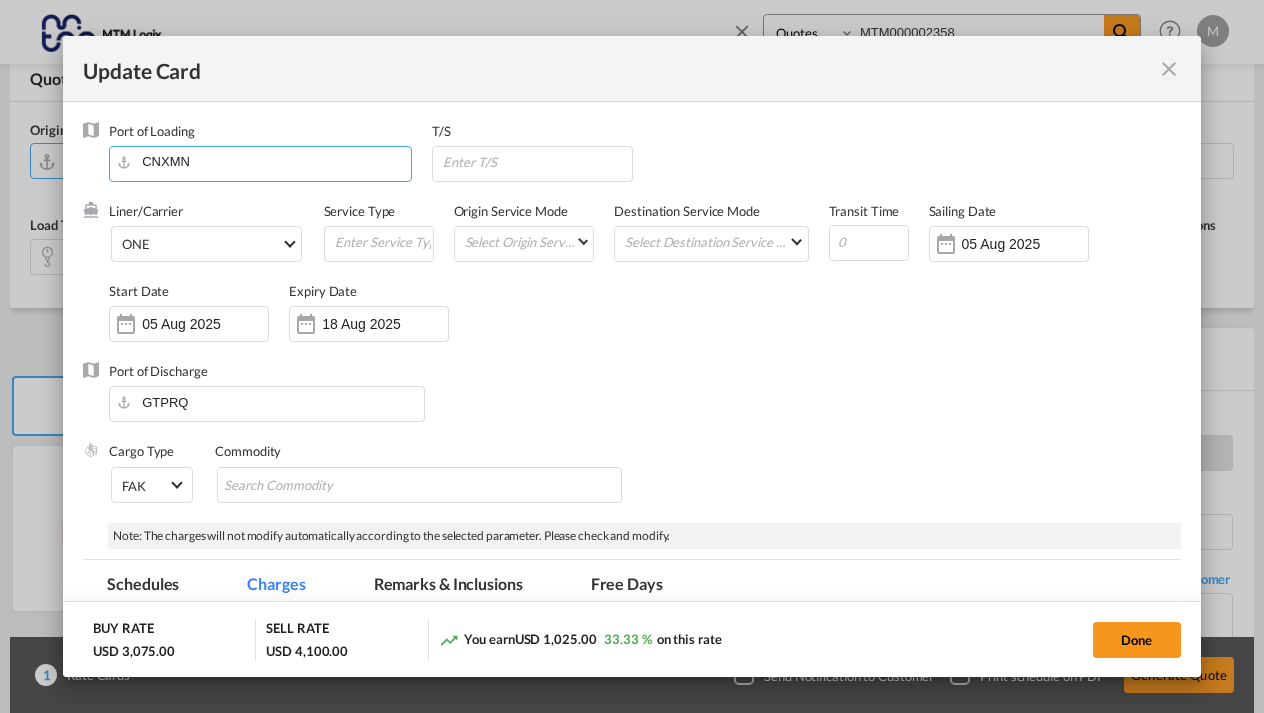 click on "CNXMN" at bounding box center (265, 162) 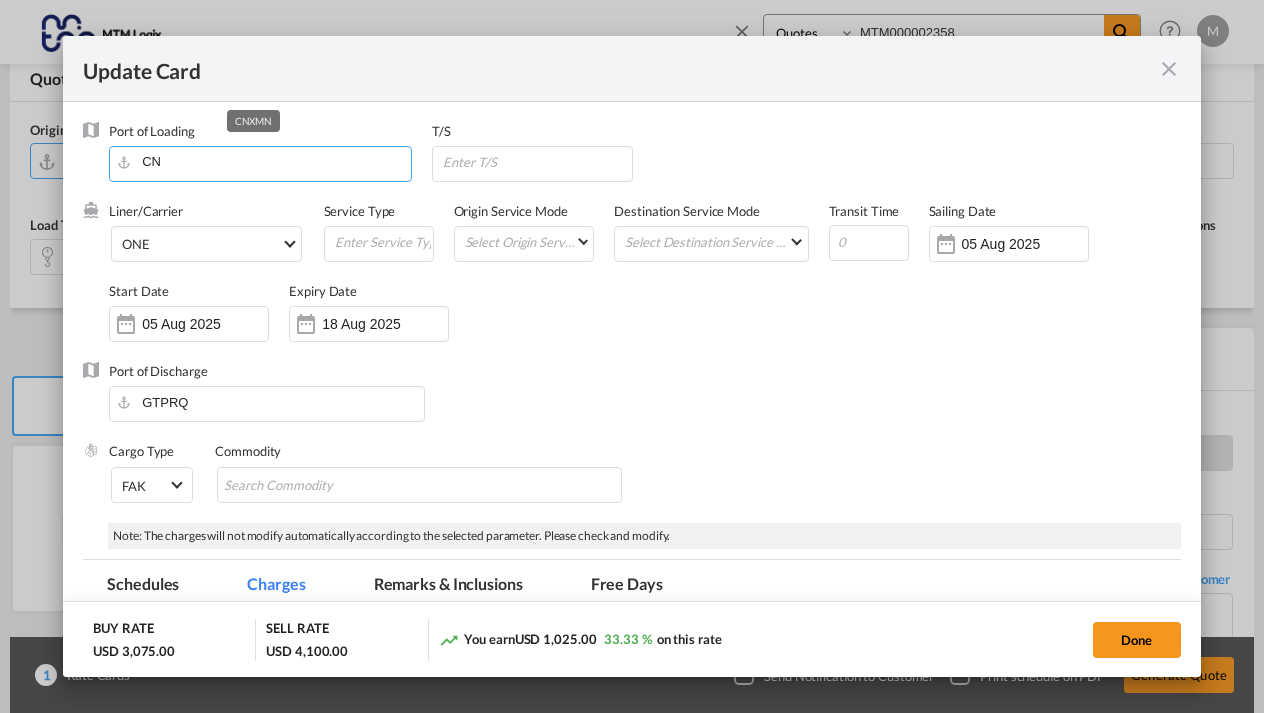 type on "C" 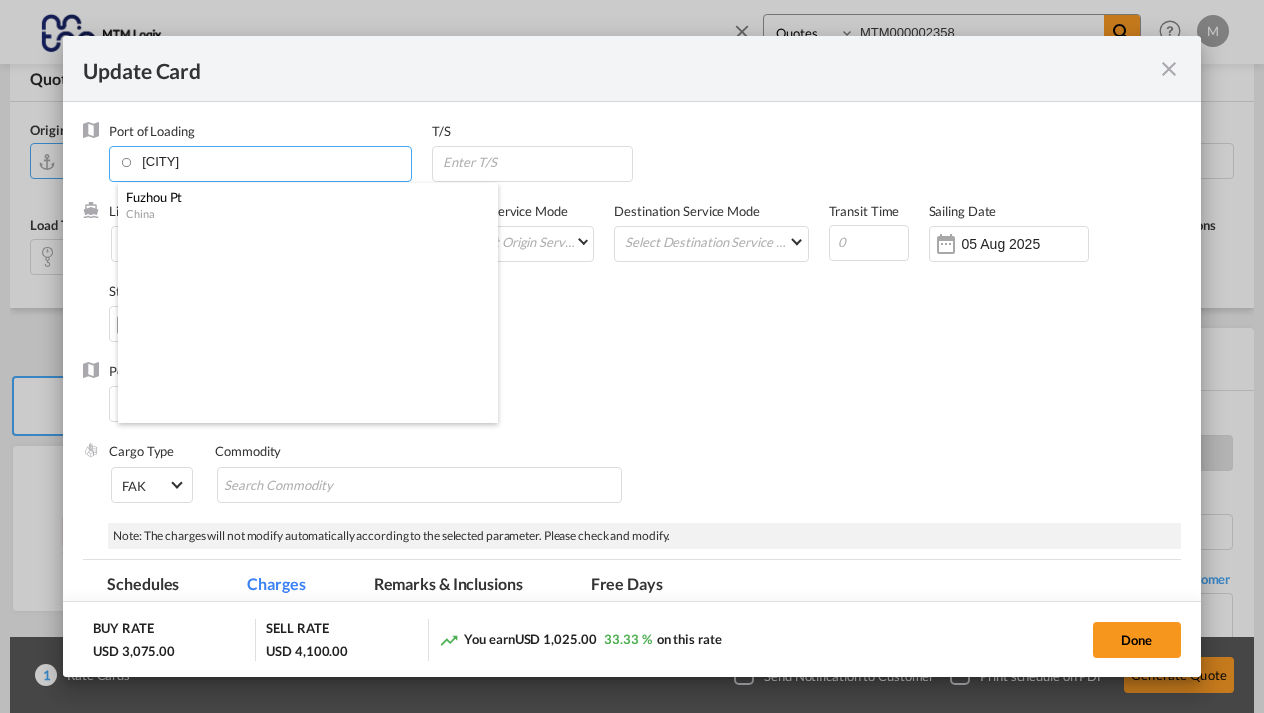 click on "Fuzhou Pt" at bounding box center (302, 197) 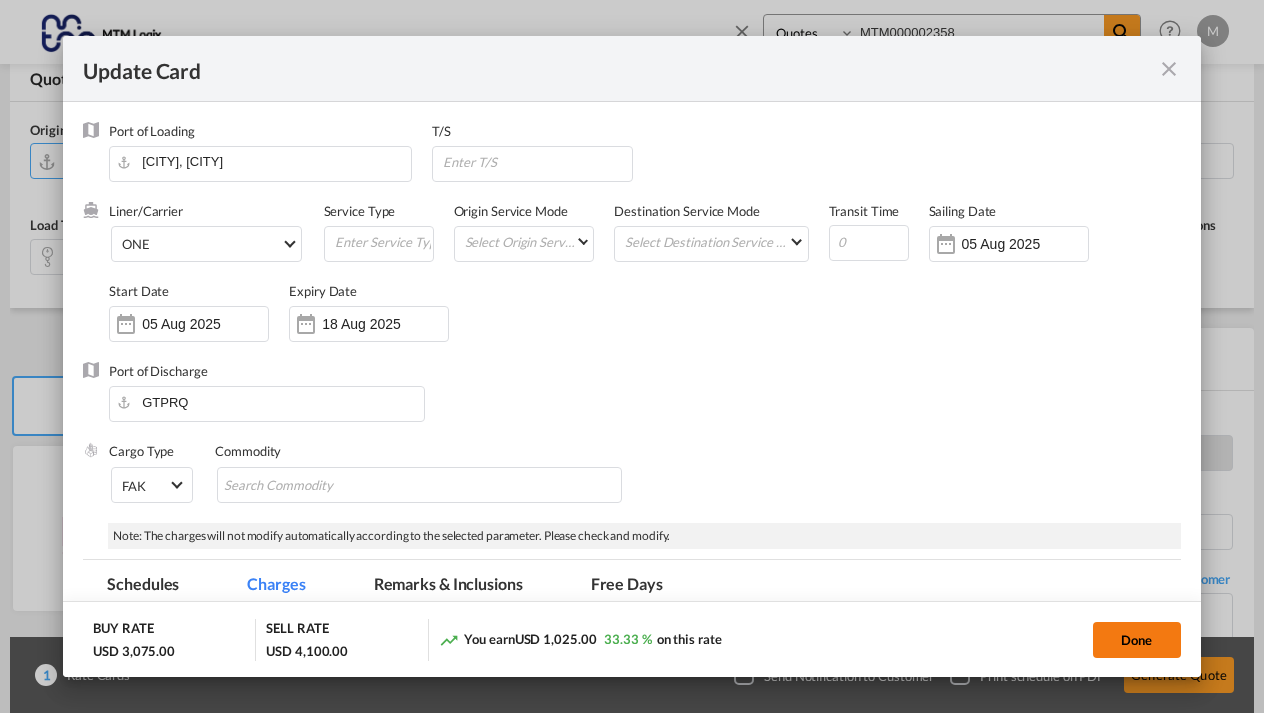 click on "Done" 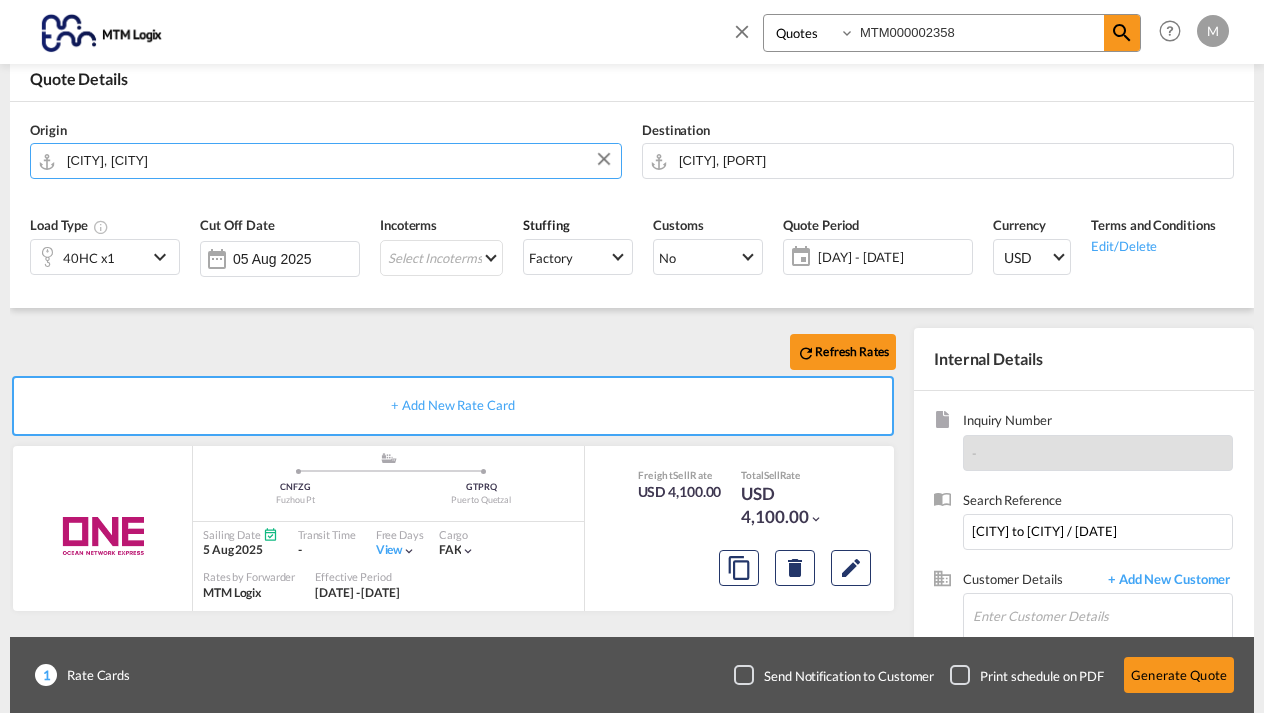 type on "04 Aug 2025" 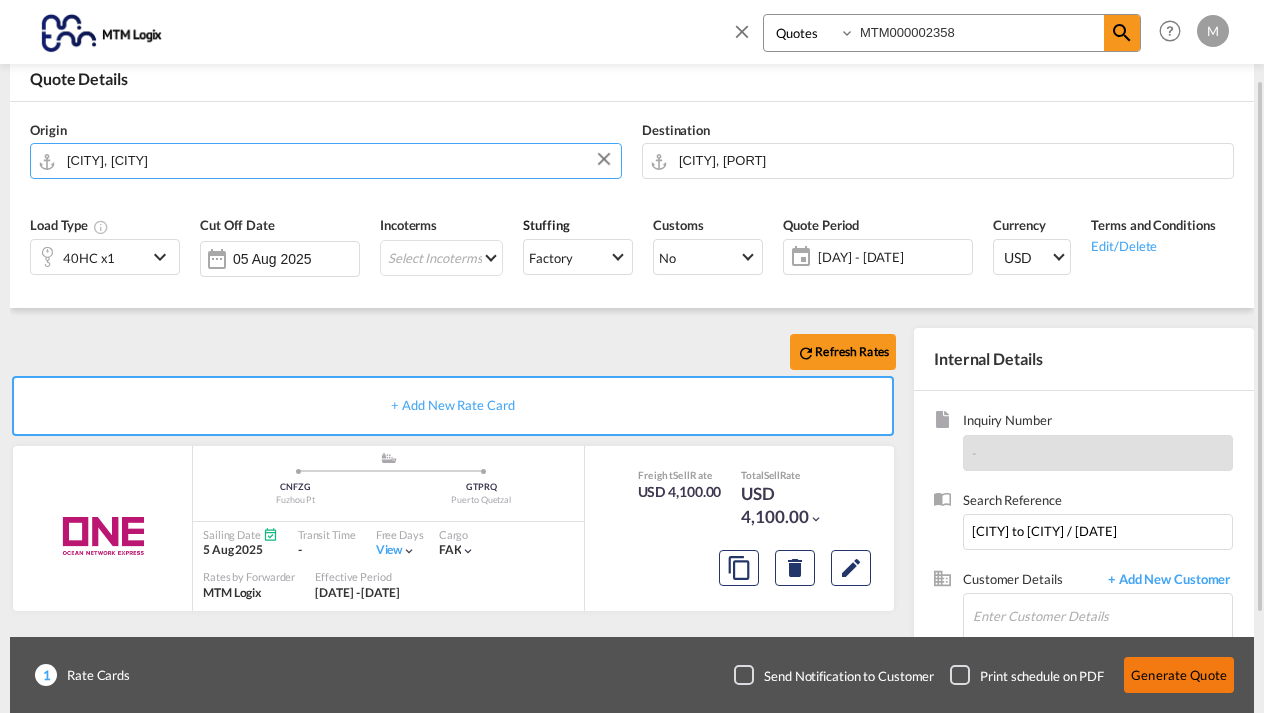 click on "Generate Quote" at bounding box center (1179, 675) 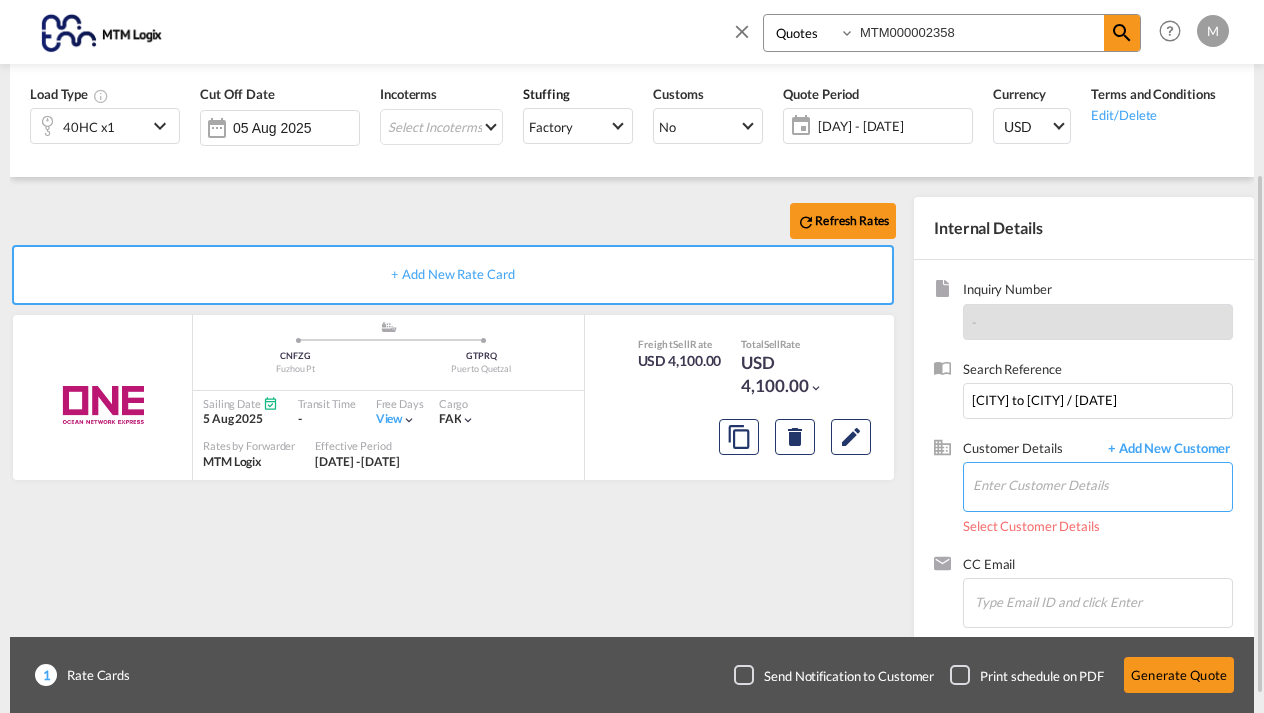 click on "Enter Customer Details" at bounding box center (1102, 485) 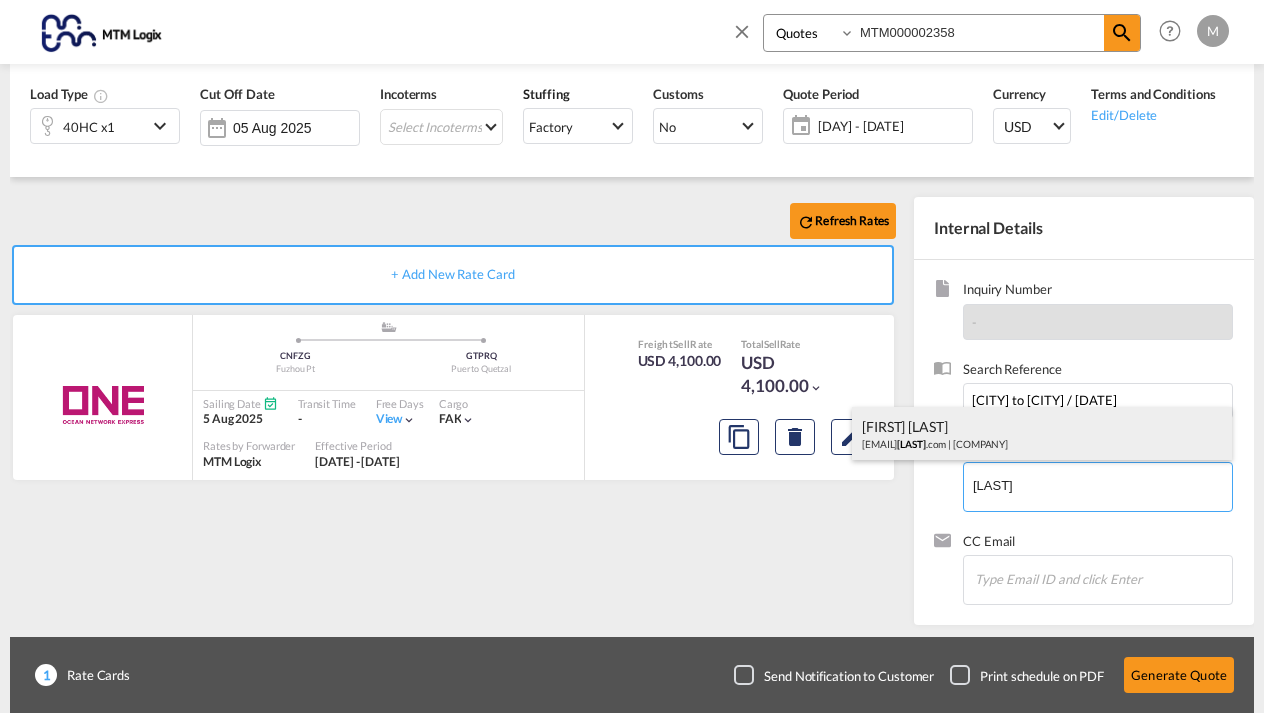 click on "[FIRST] [LAST] [EMAIL]    |    [COMPANY_NAME]" at bounding box center (1042, 434) 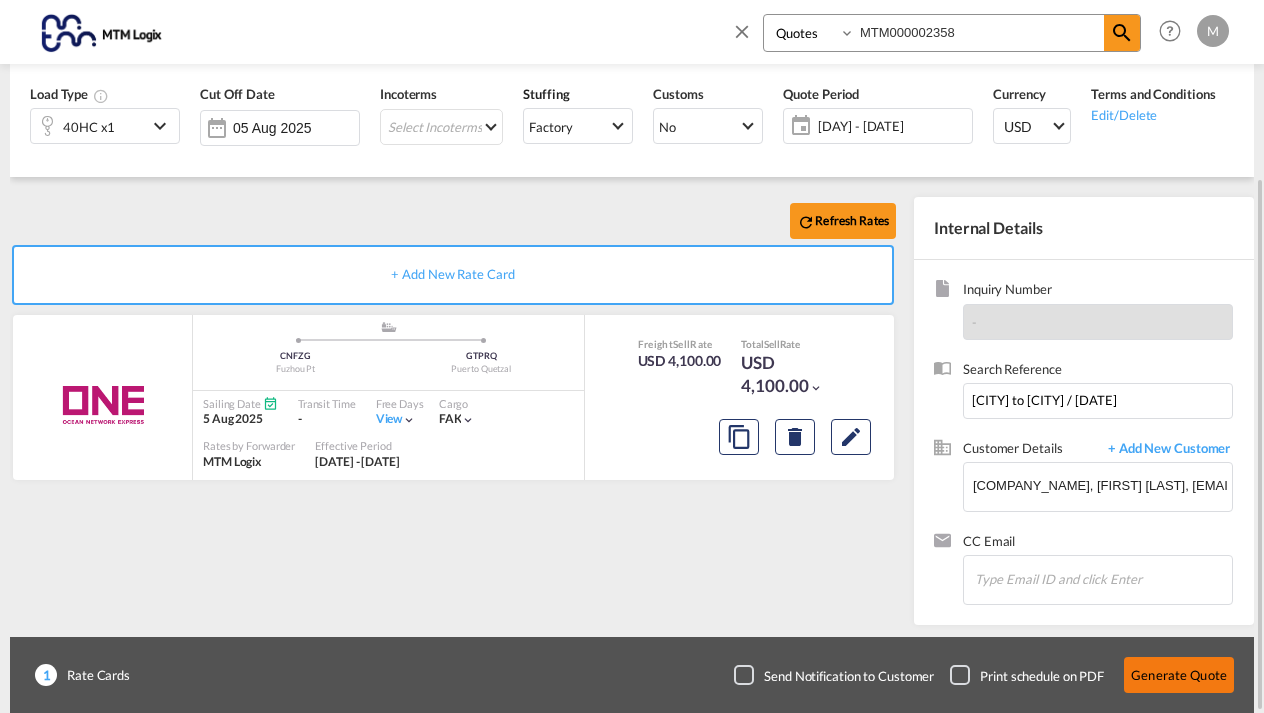 click on "Generate Quote" at bounding box center (1179, 675) 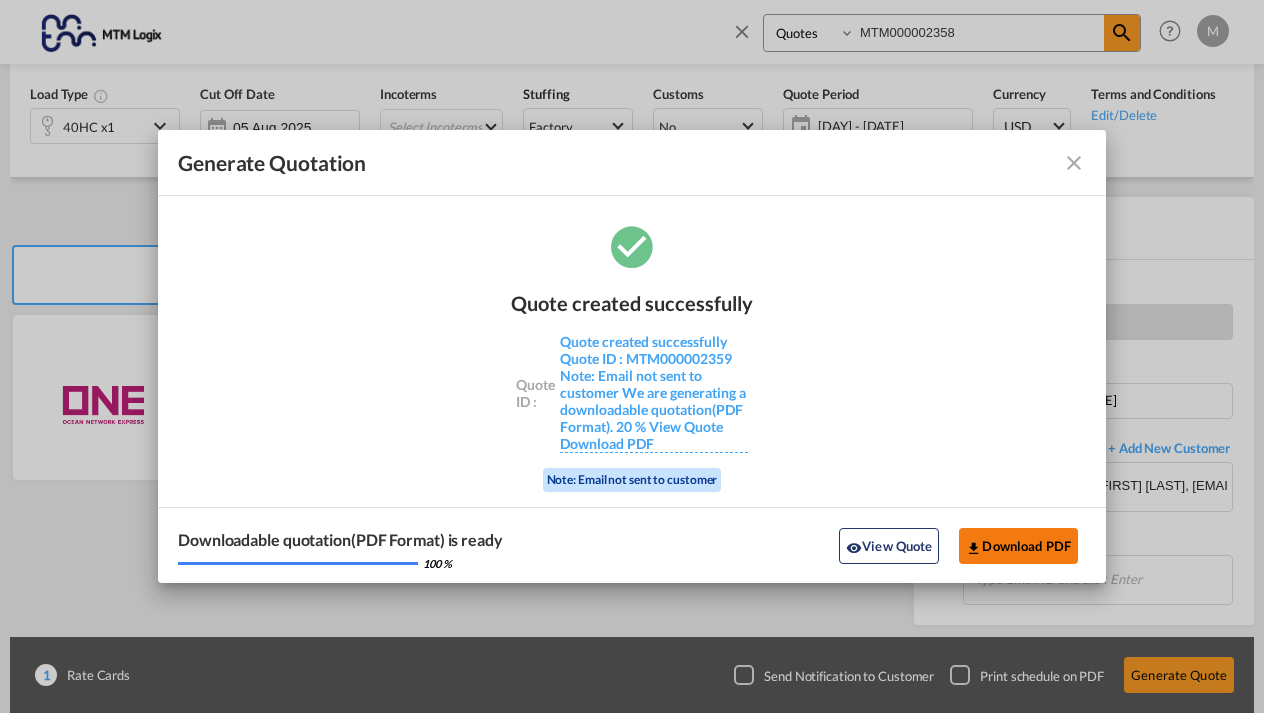 click on "Download PDF" at bounding box center [1018, 546] 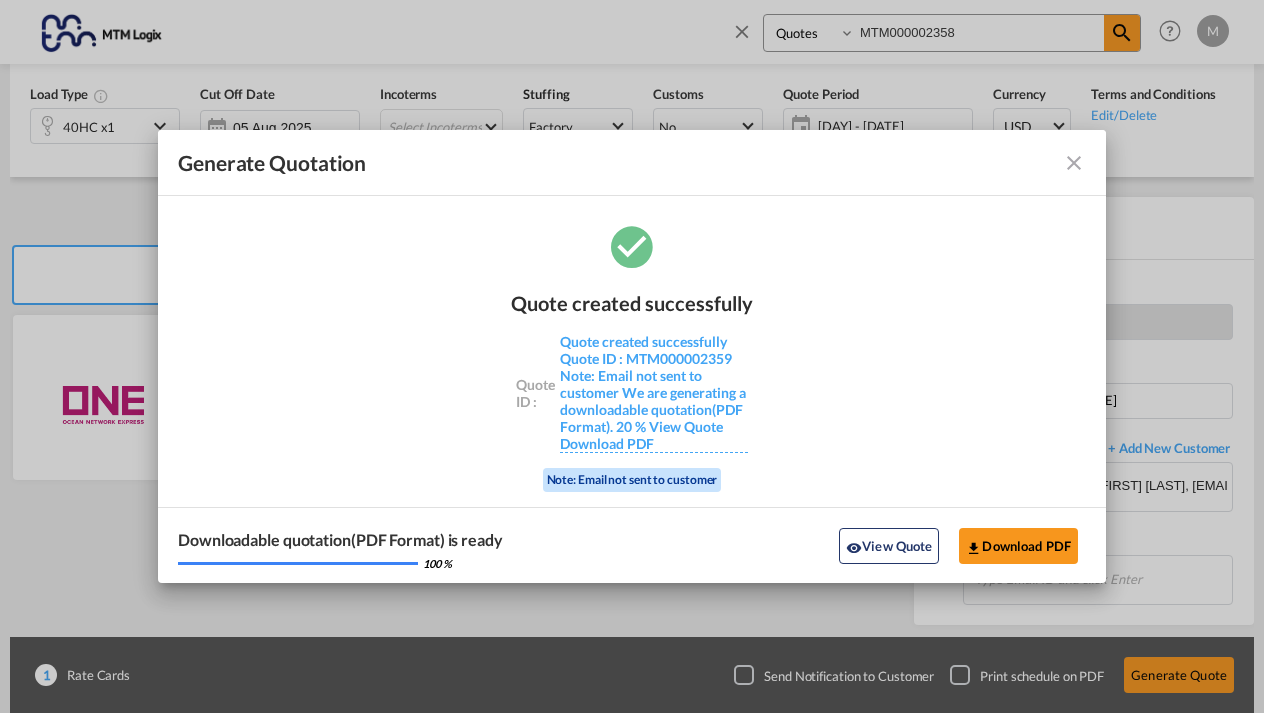 click at bounding box center (1074, 163) 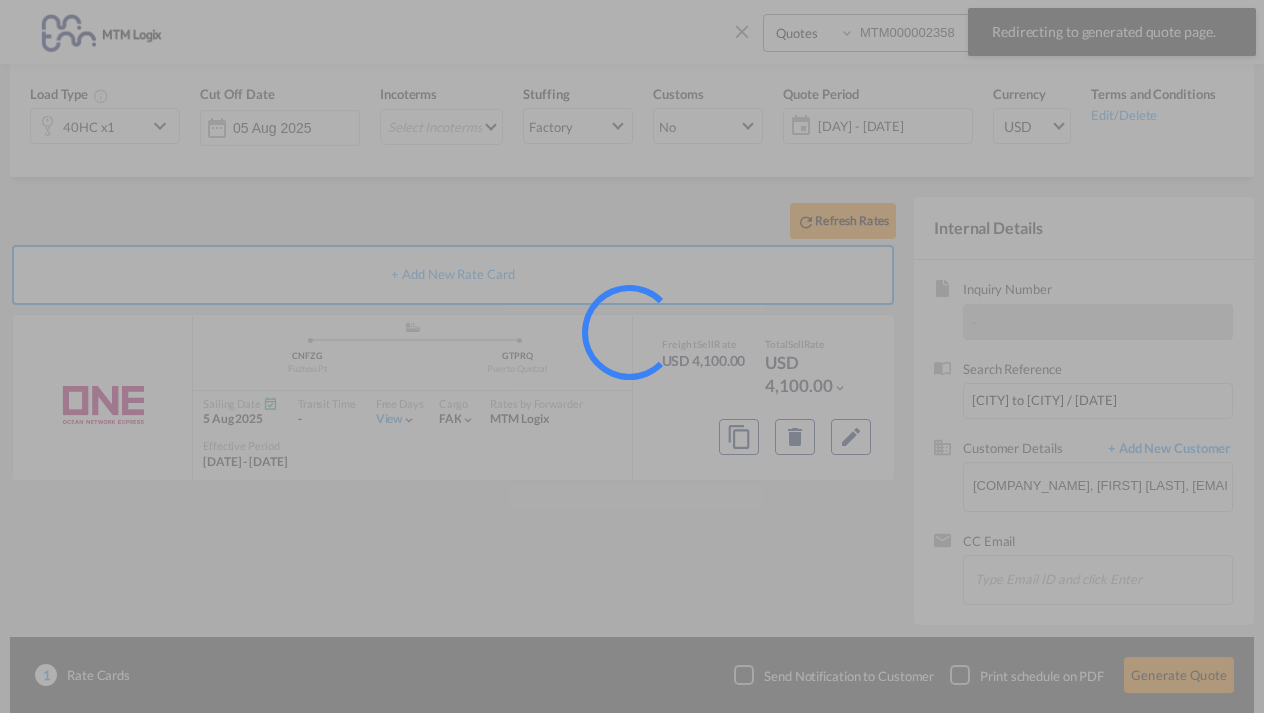 scroll, scrollTop: 0, scrollLeft: 0, axis: both 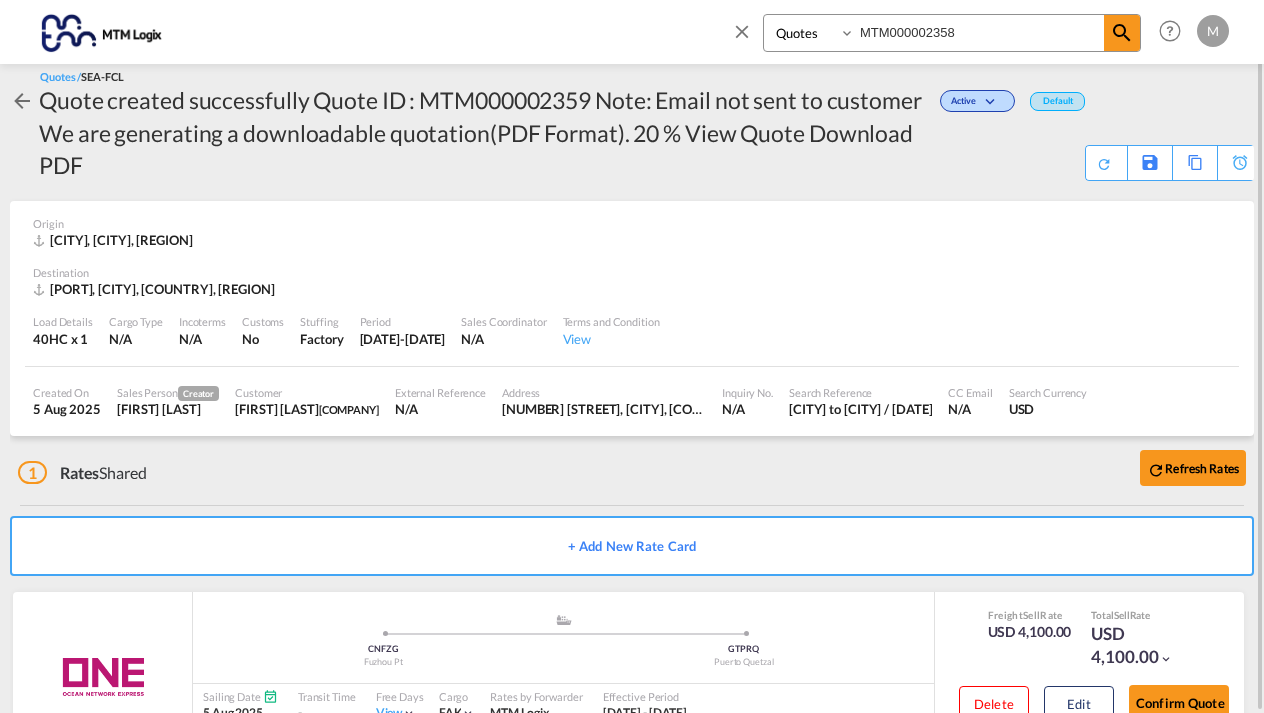 click at bounding box center (742, 31) 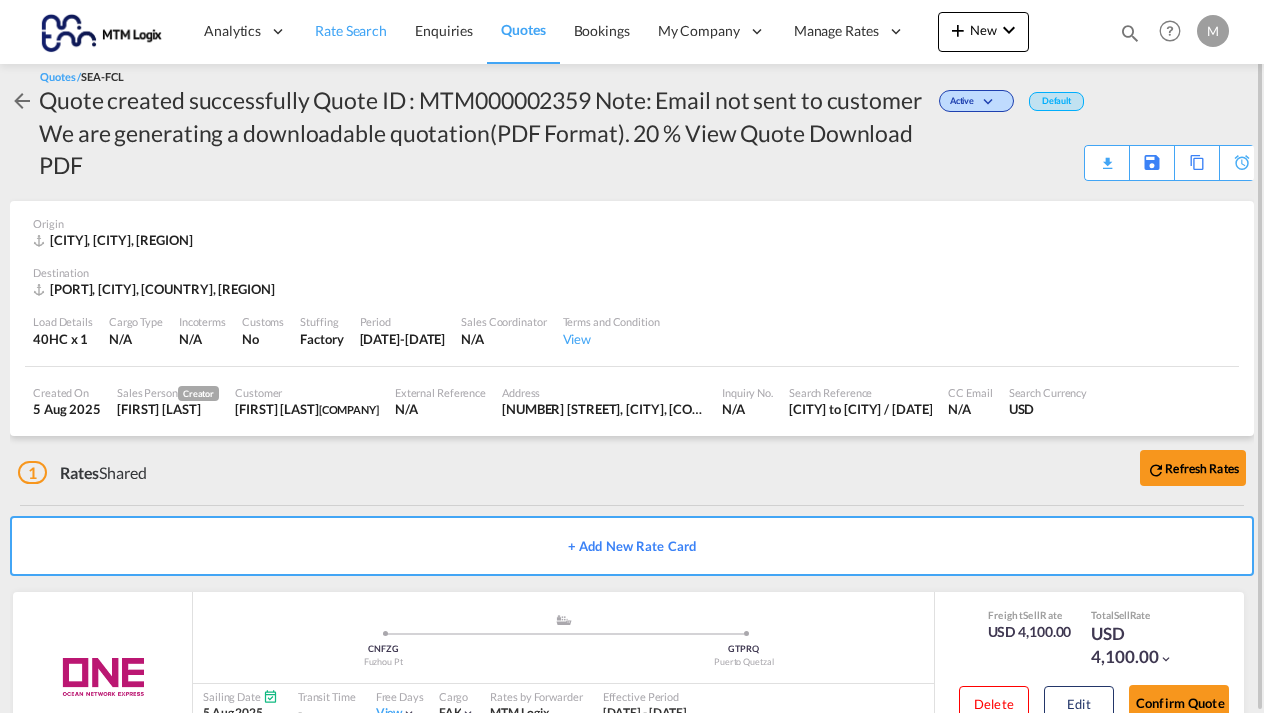 click on "Rate Search" at bounding box center (351, 30) 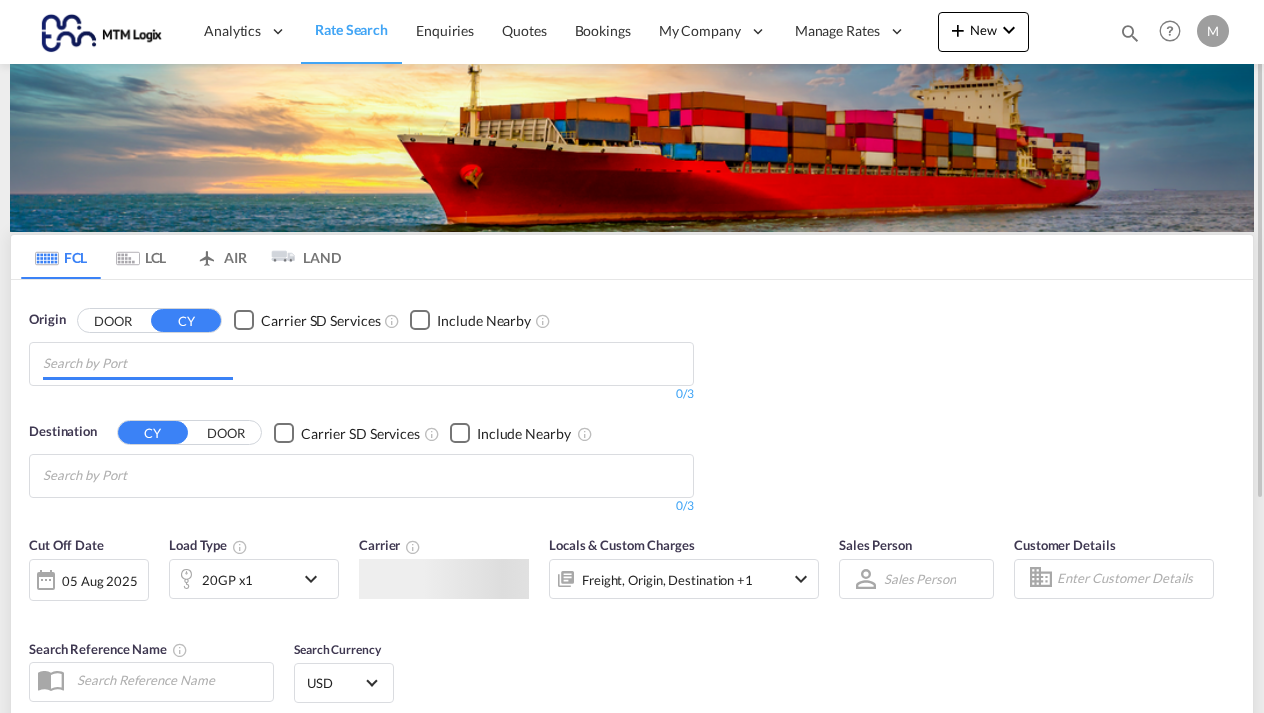 click at bounding box center [138, 364] 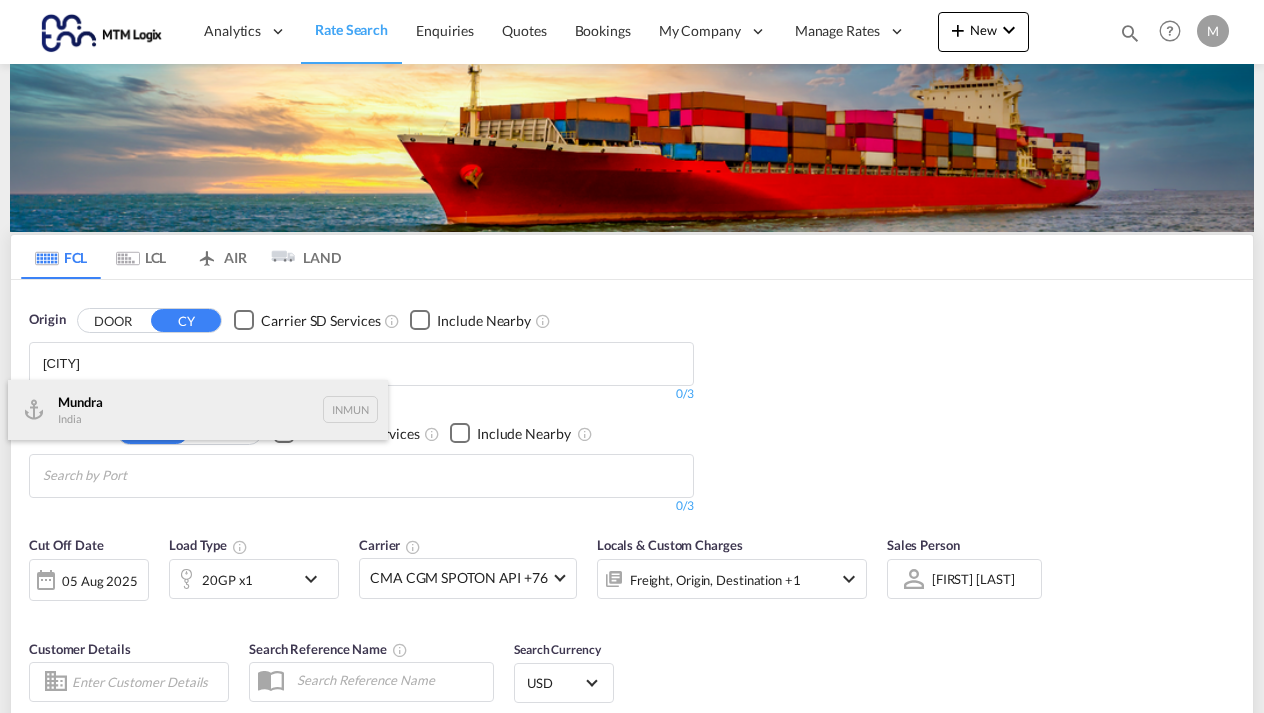 type on "[CITY]" 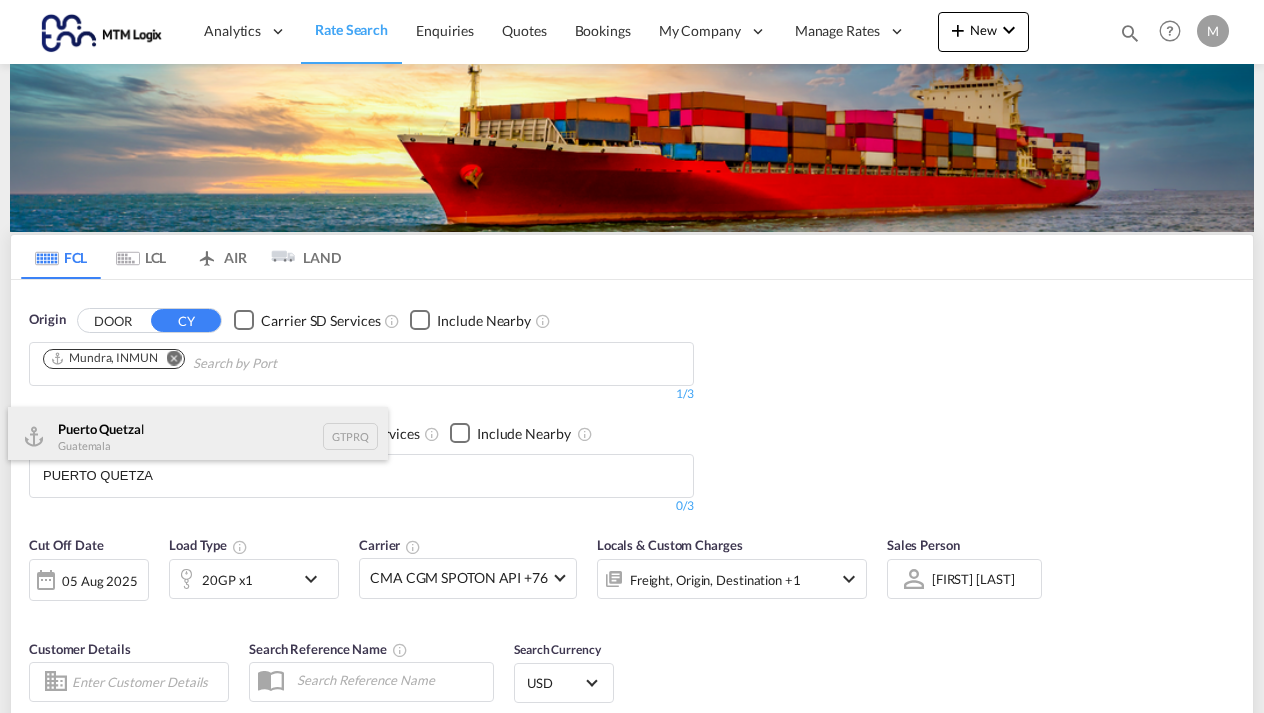 type on "PUERTO QUETZA" 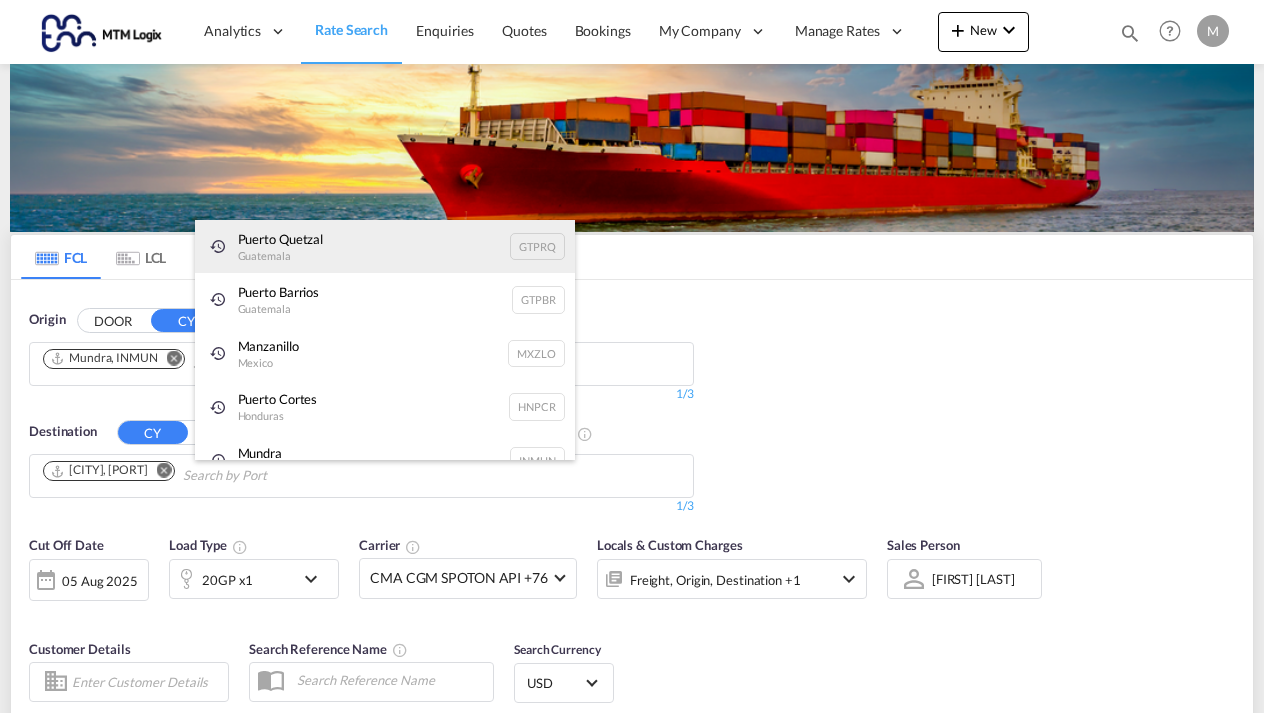 click on "[CITY]
[COUNTRY]
[PORT]" at bounding box center (385, 247) 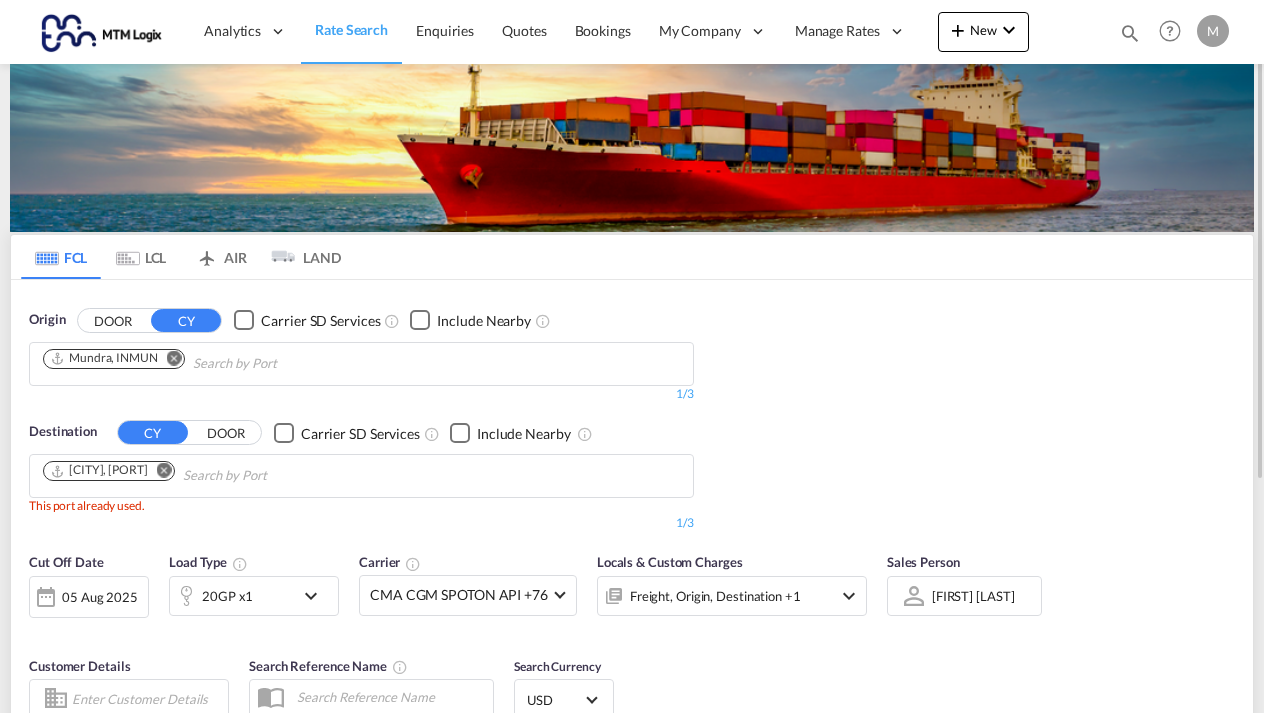 type 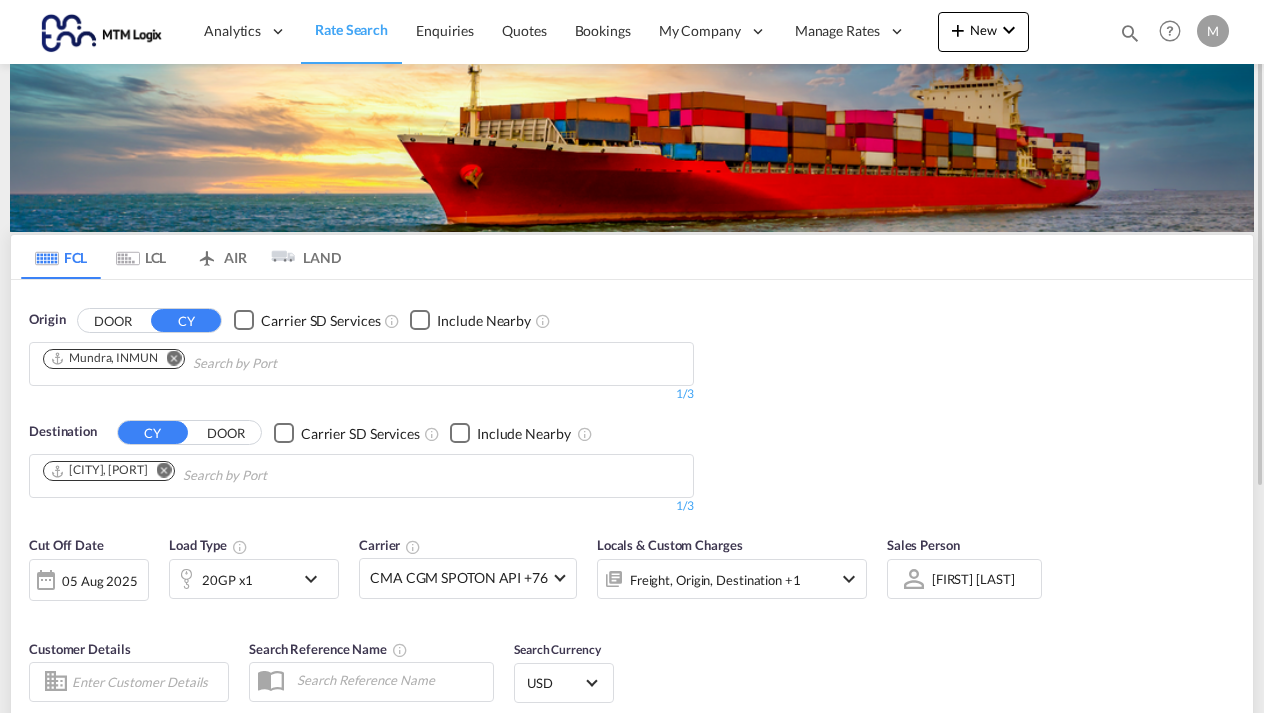 scroll, scrollTop: 348, scrollLeft: 0, axis: vertical 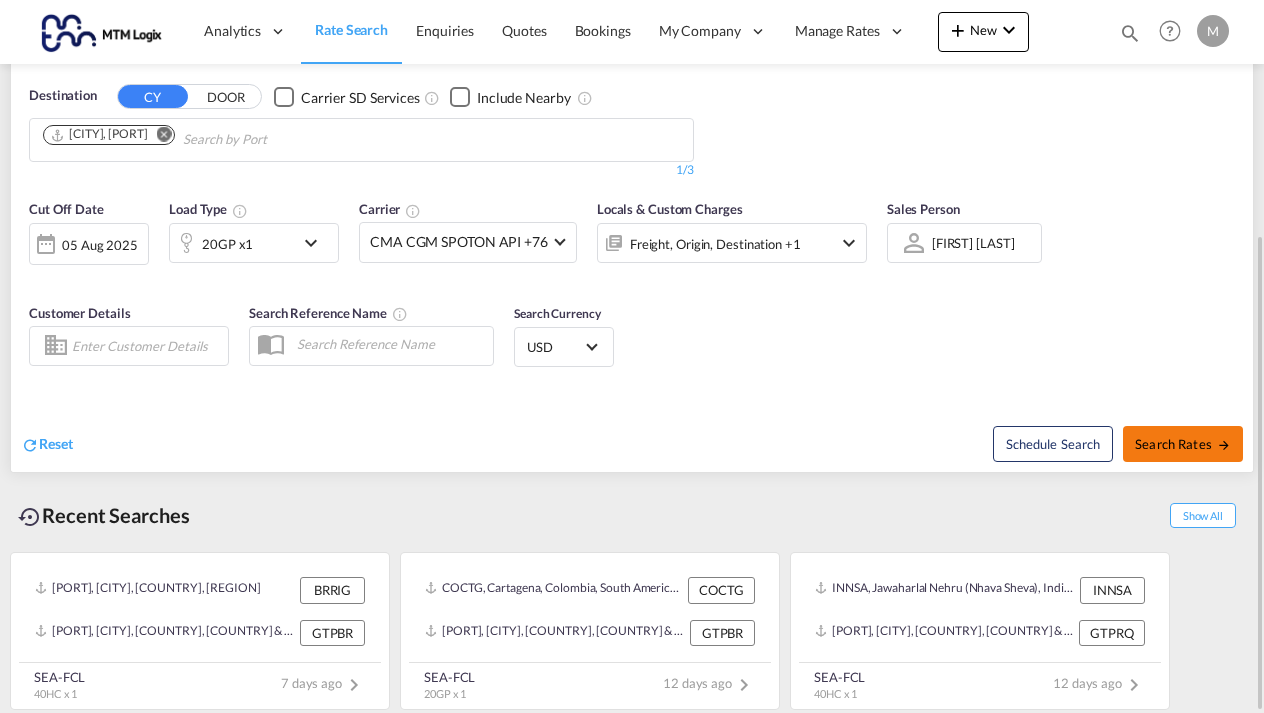 click on "Search Rates" at bounding box center [1183, 444] 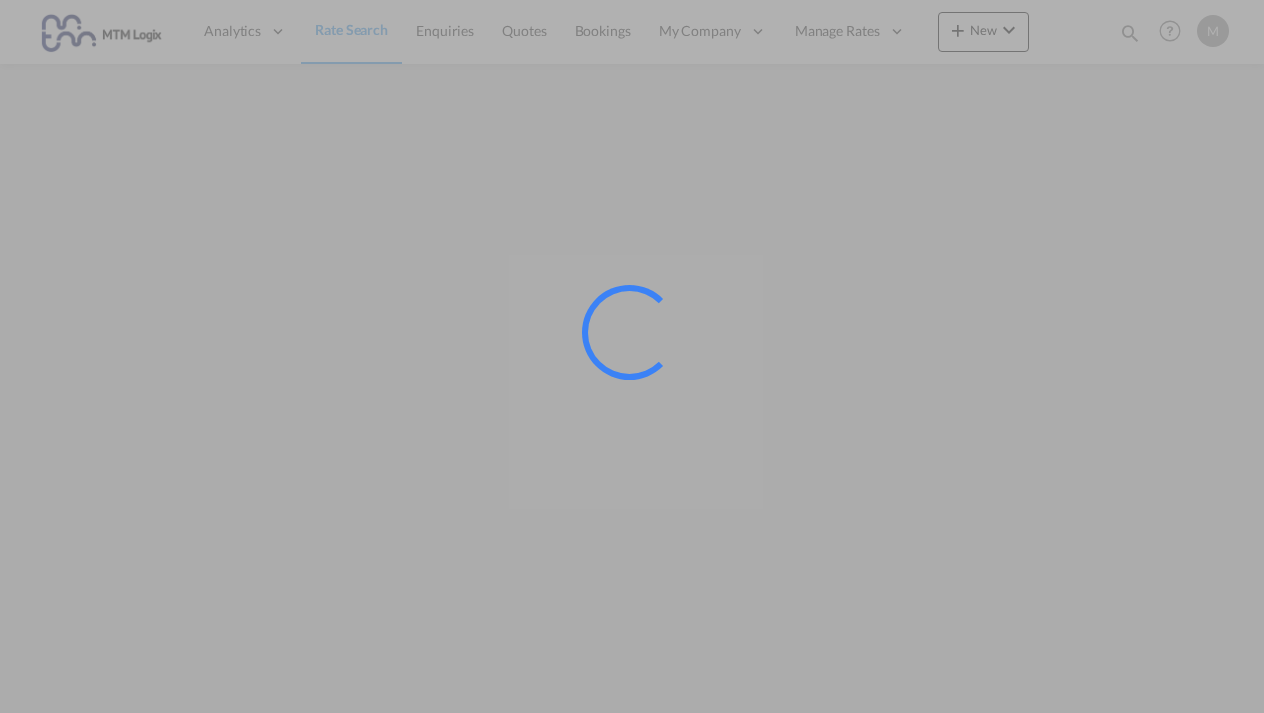 scroll, scrollTop: 0, scrollLeft: 0, axis: both 